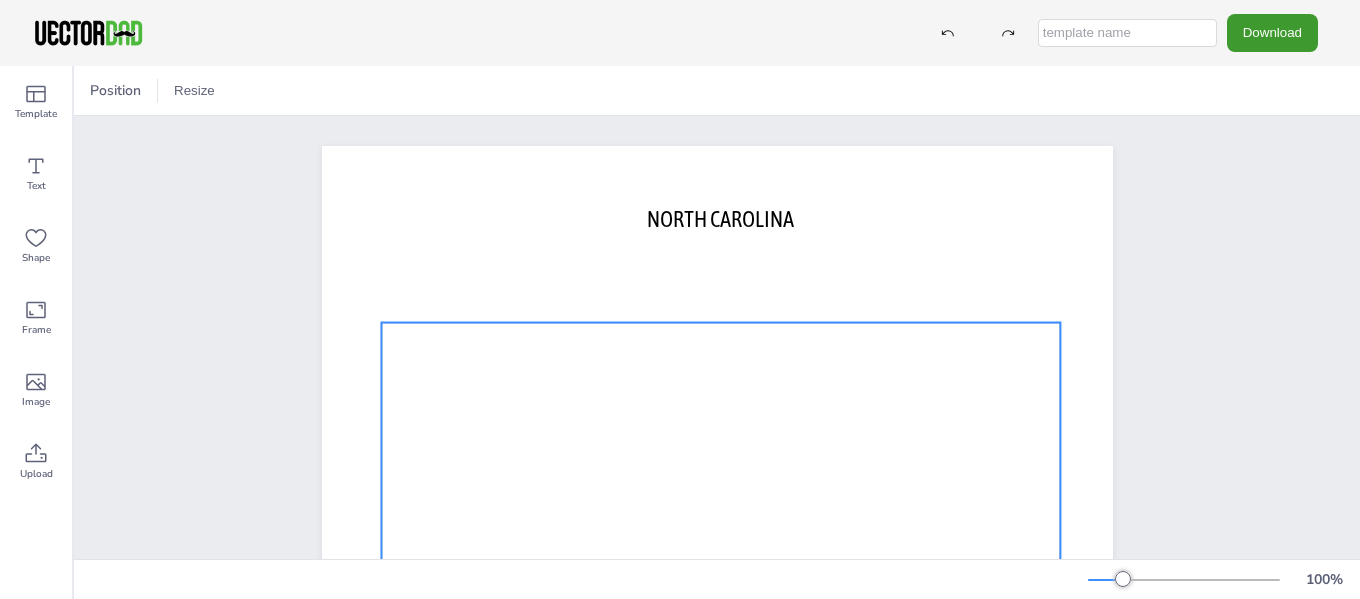 scroll, scrollTop: 0, scrollLeft: 0, axis: both 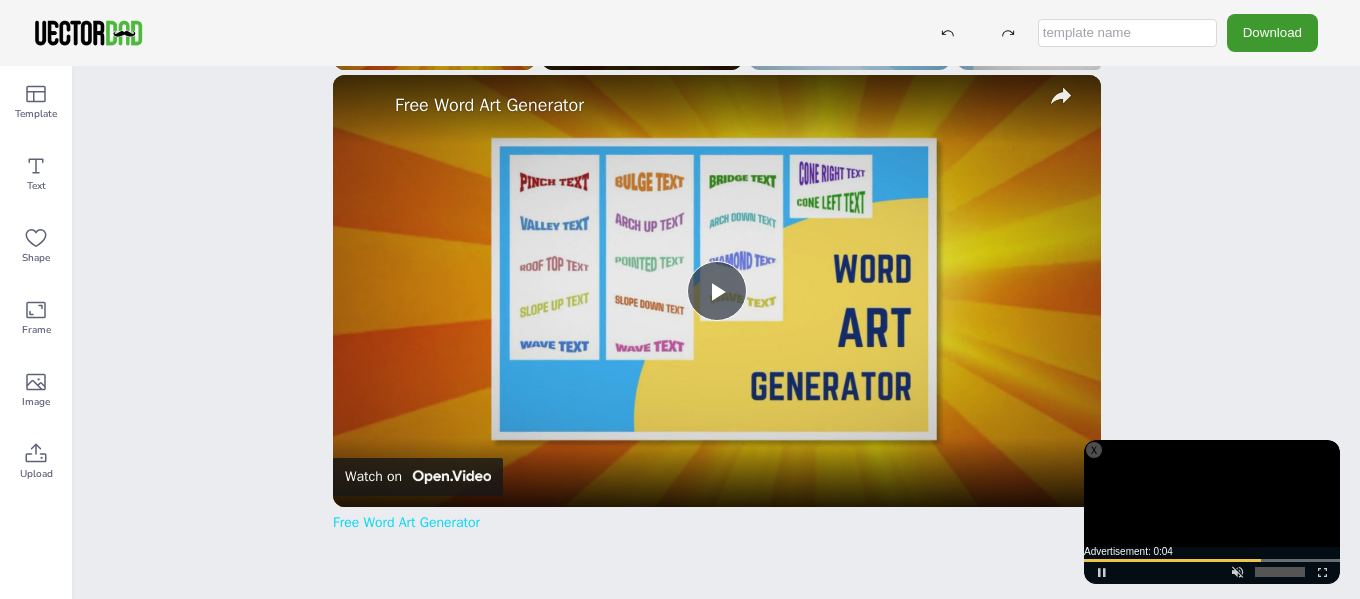 click 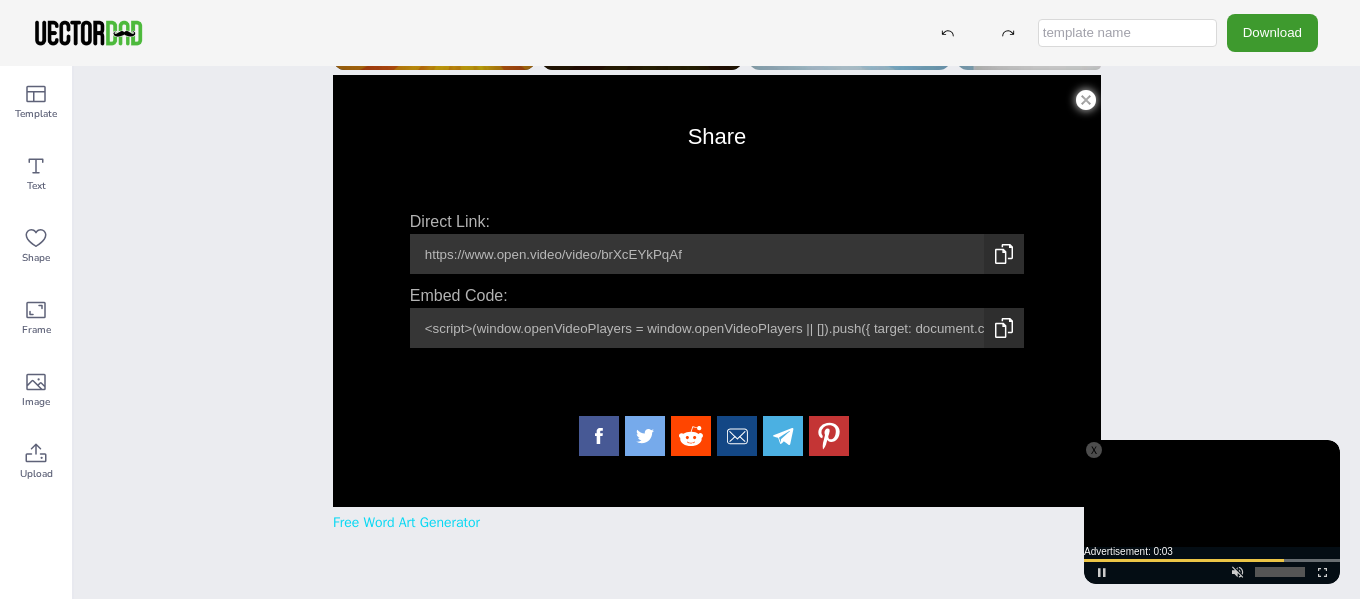 click at bounding box center (1086, 95) 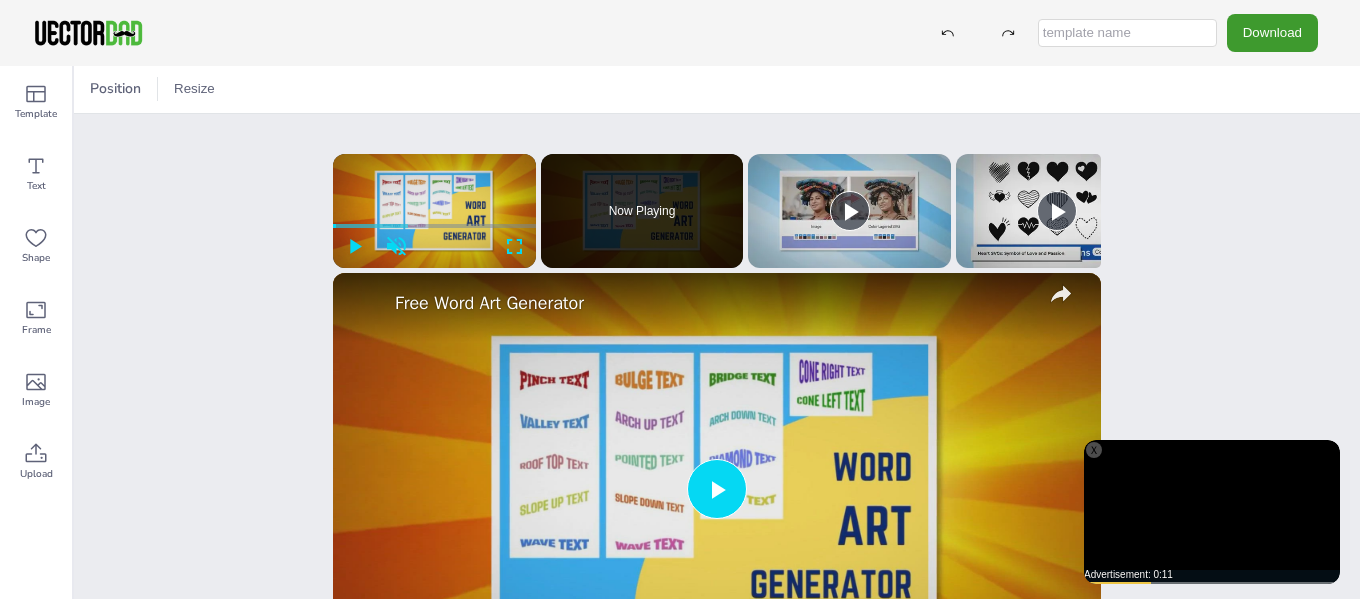 scroll, scrollTop: 0, scrollLeft: 0, axis: both 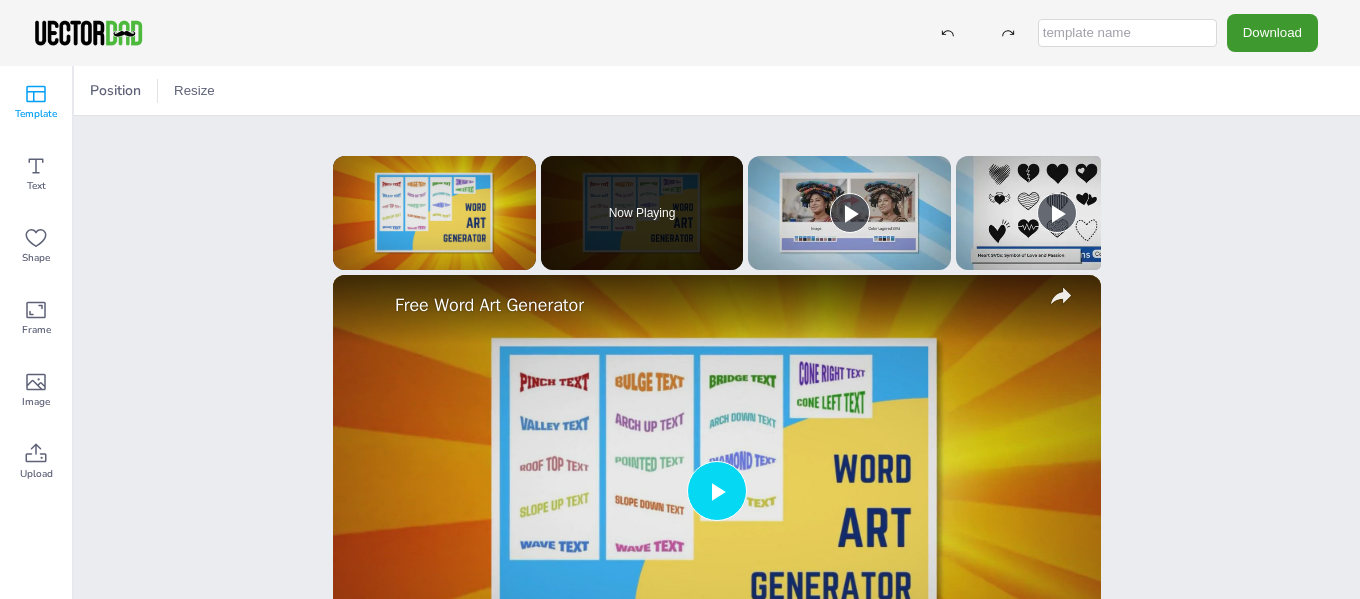 click on "Template" at bounding box center [36, 102] 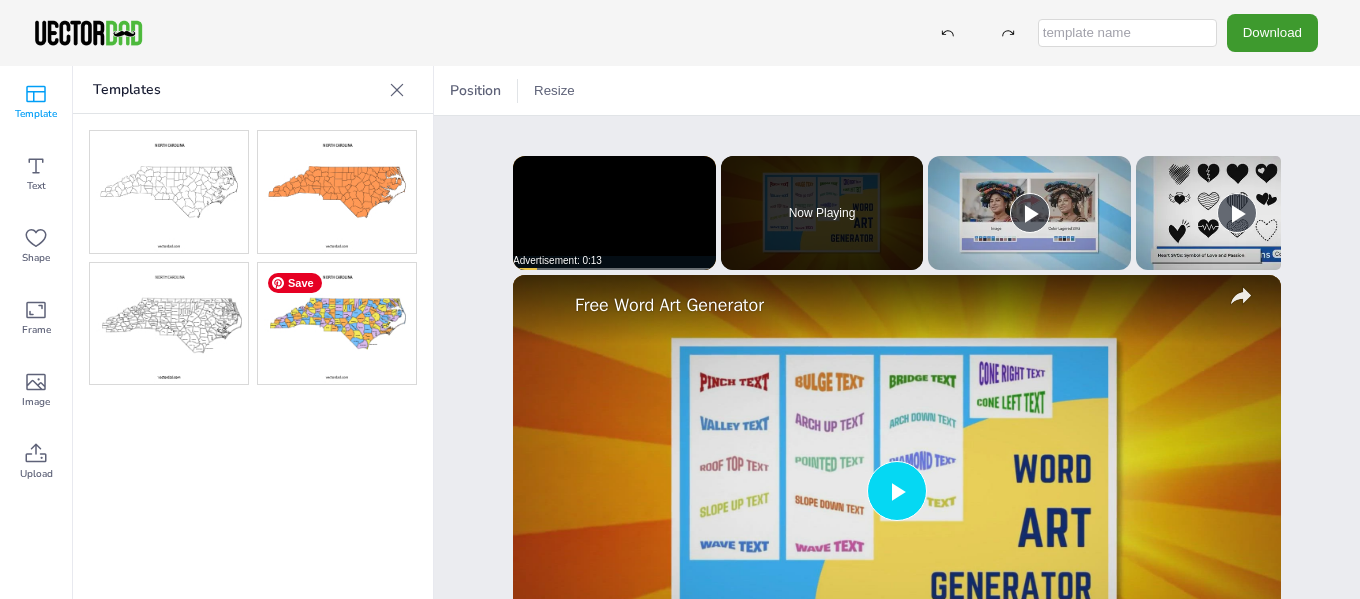 click at bounding box center (337, 324) 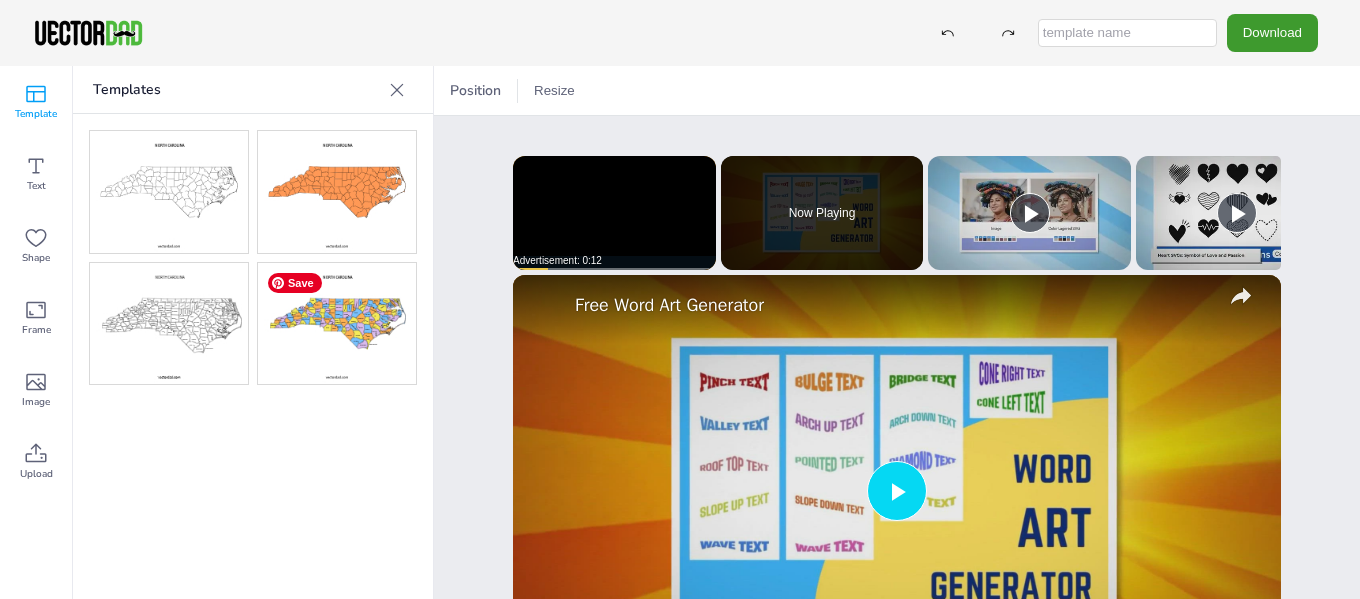 click at bounding box center (337, 324) 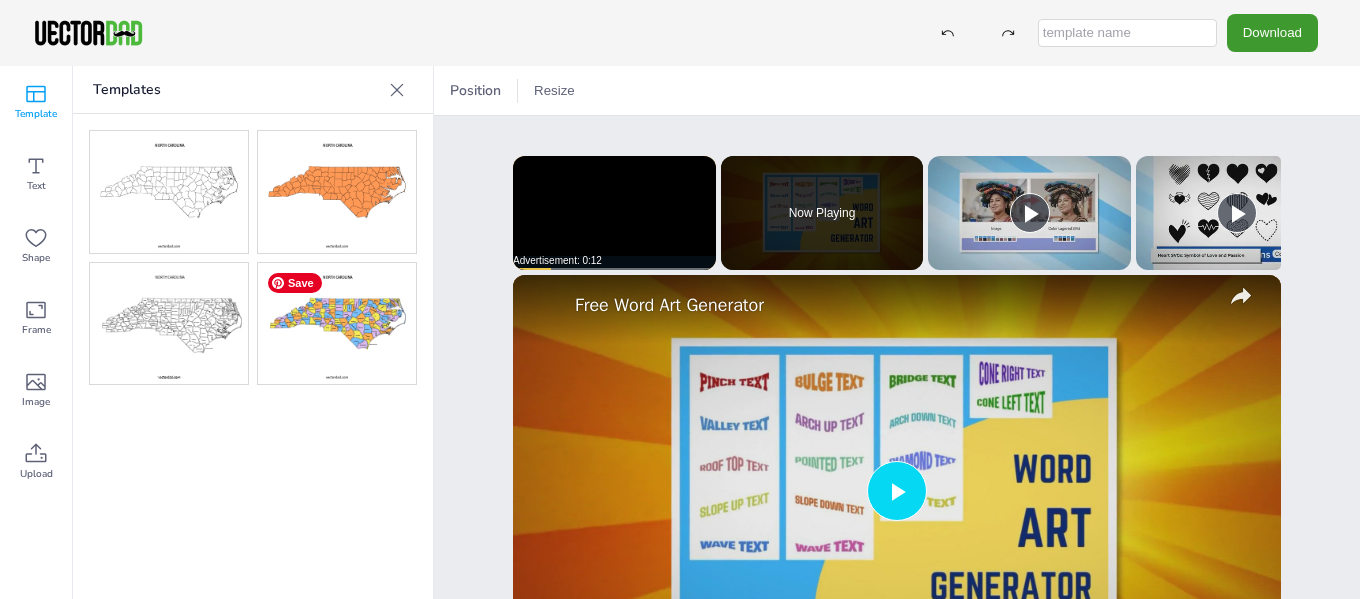 click at bounding box center (337, 324) 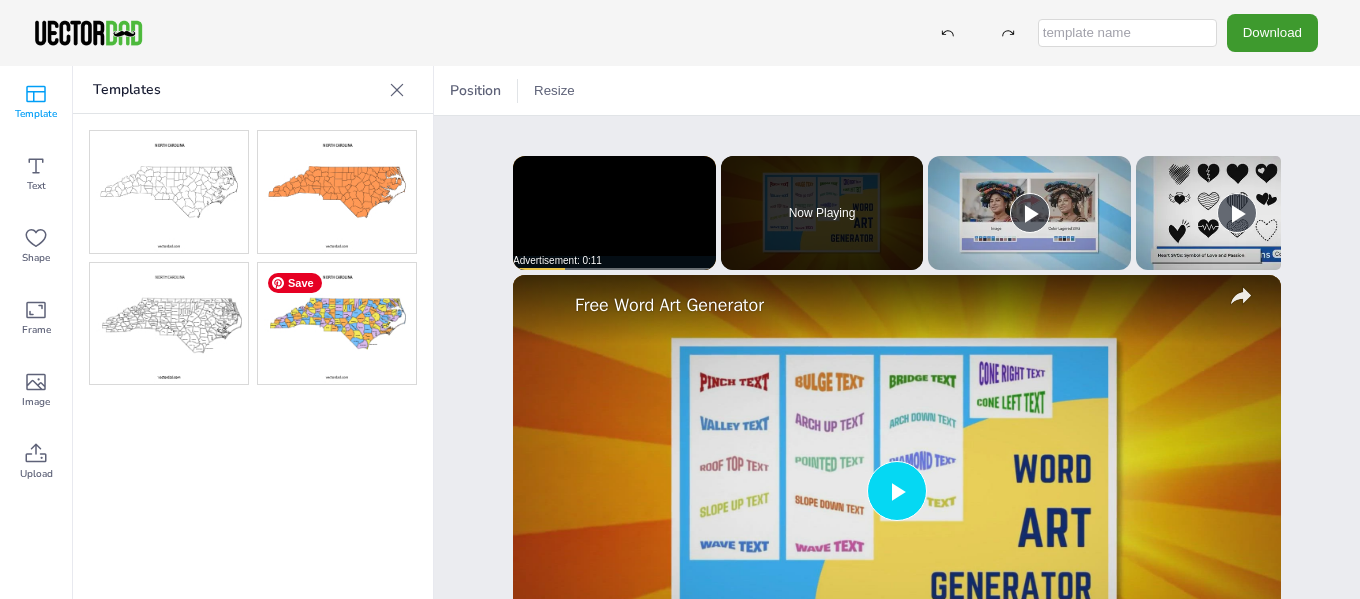 click at bounding box center [337, 324] 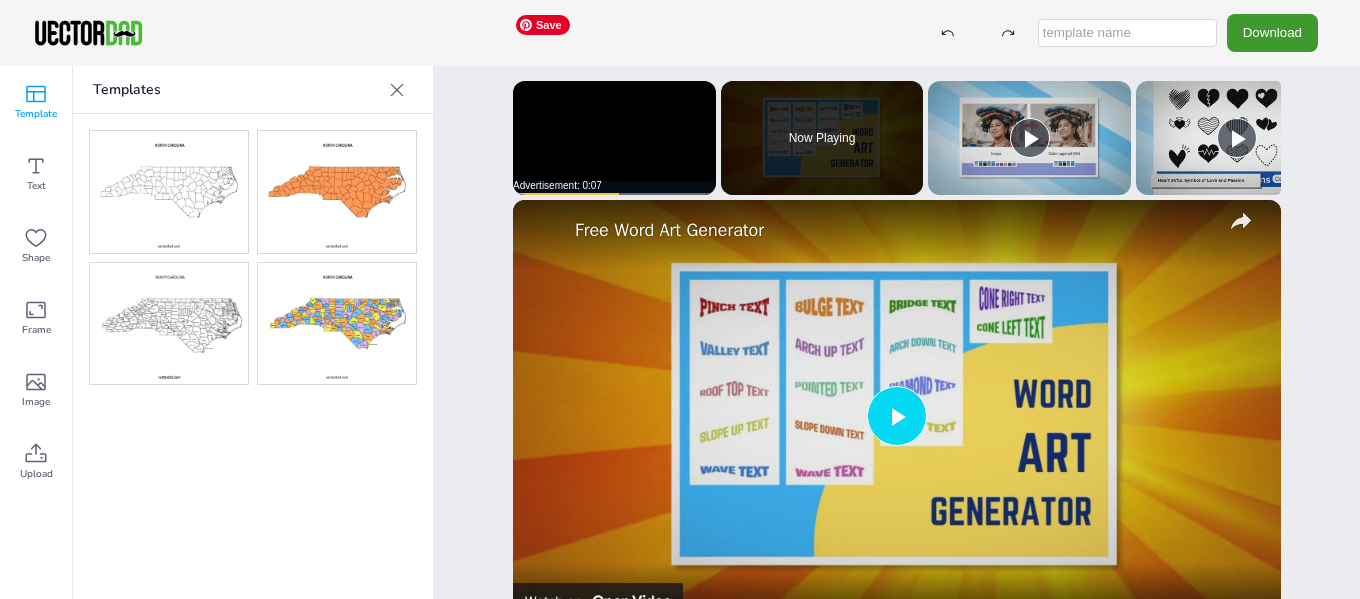 scroll, scrollTop: 0, scrollLeft: 0, axis: both 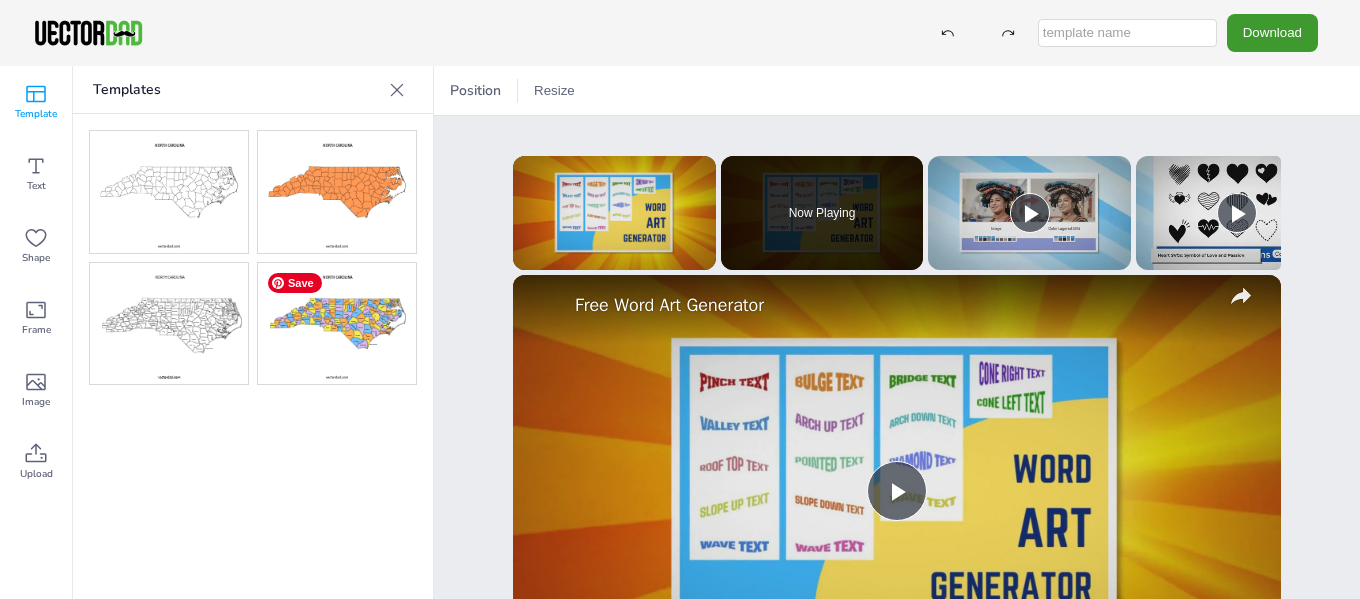 drag, startPoint x: 327, startPoint y: 326, endPoint x: 308, endPoint y: 327, distance: 19.026299 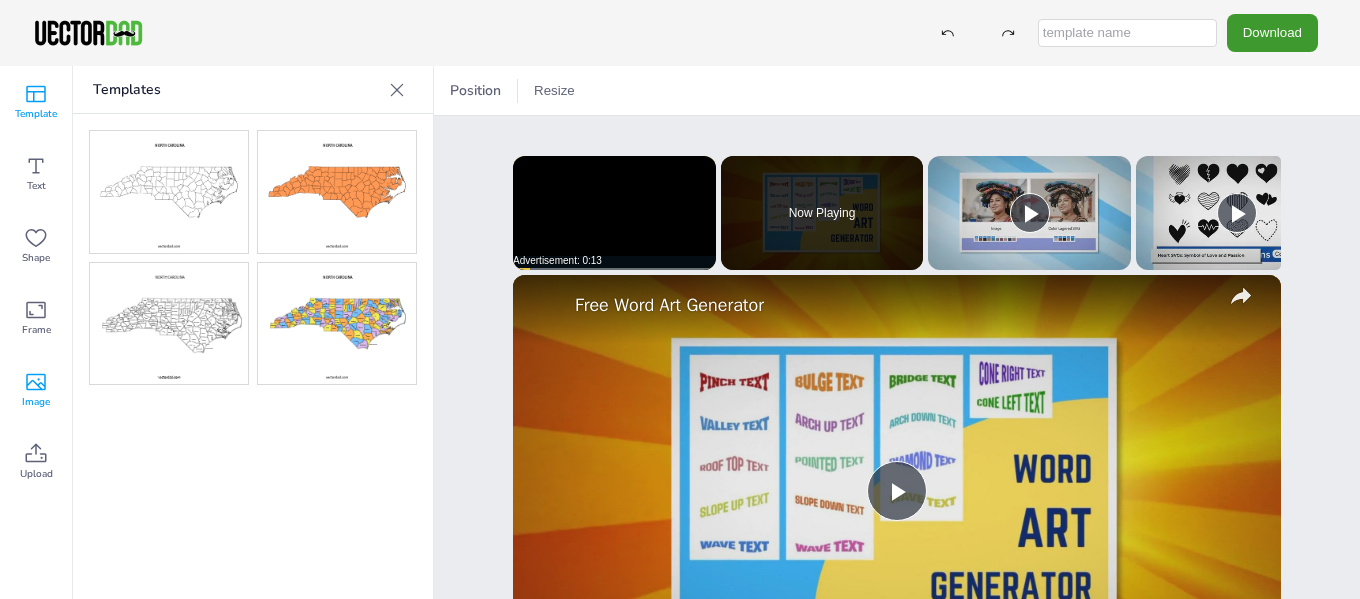 click 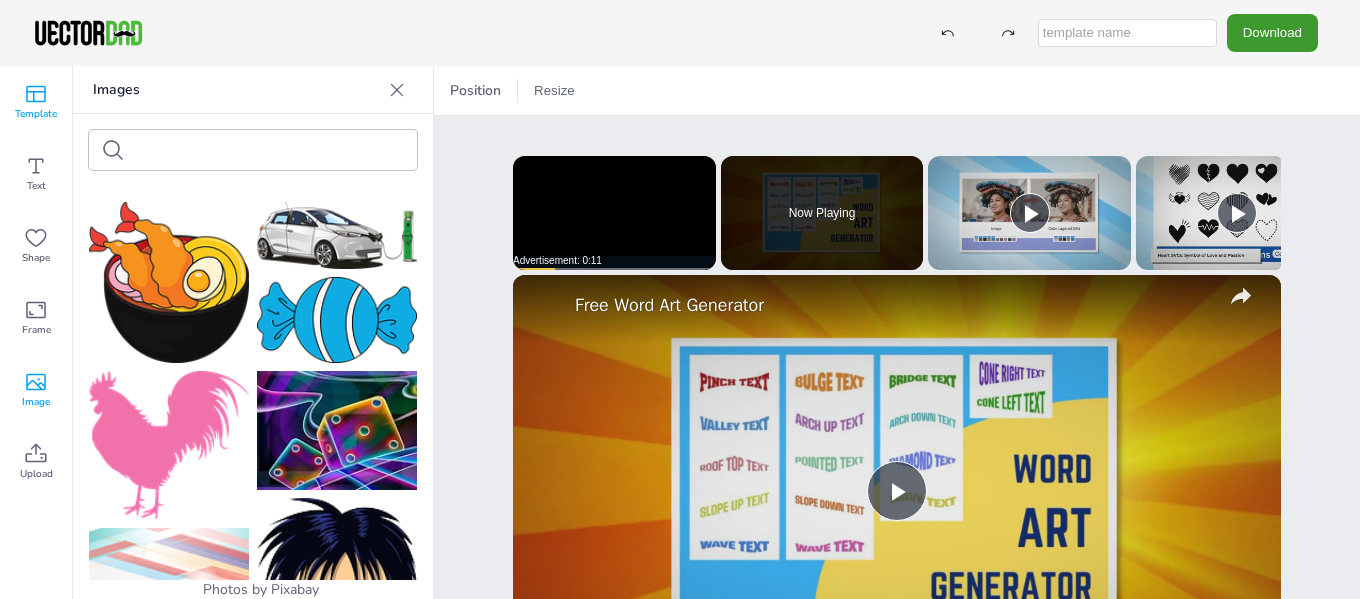 click on "Template" at bounding box center (36, 114) 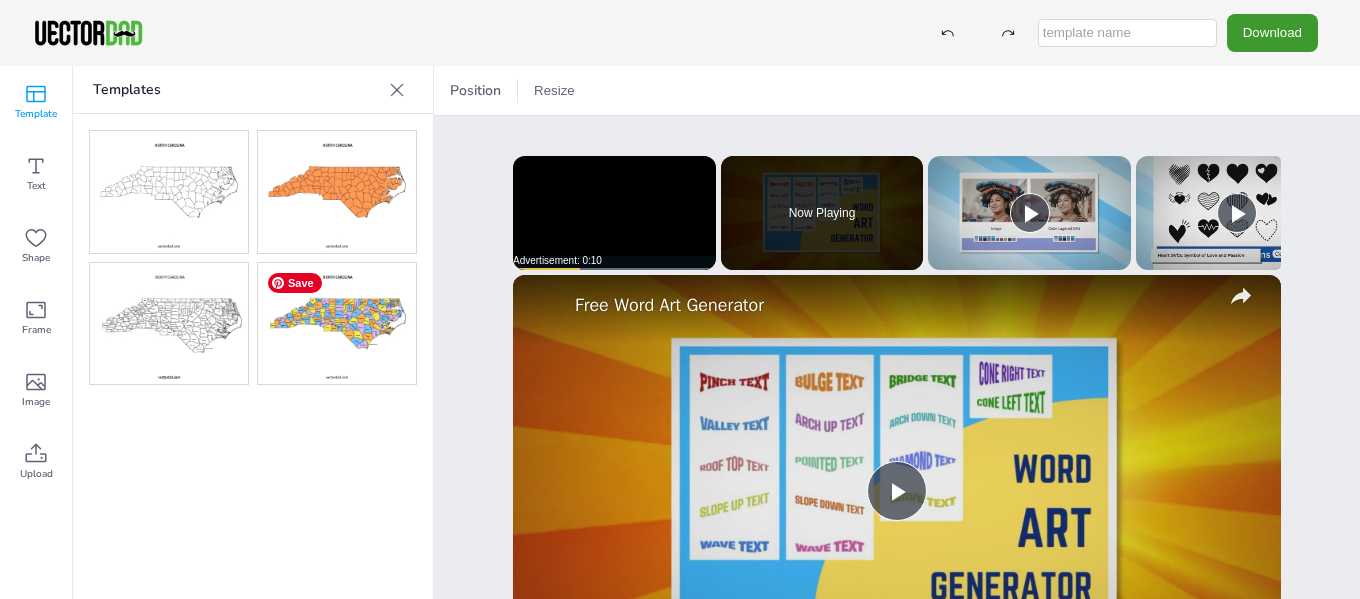 click at bounding box center [337, 324] 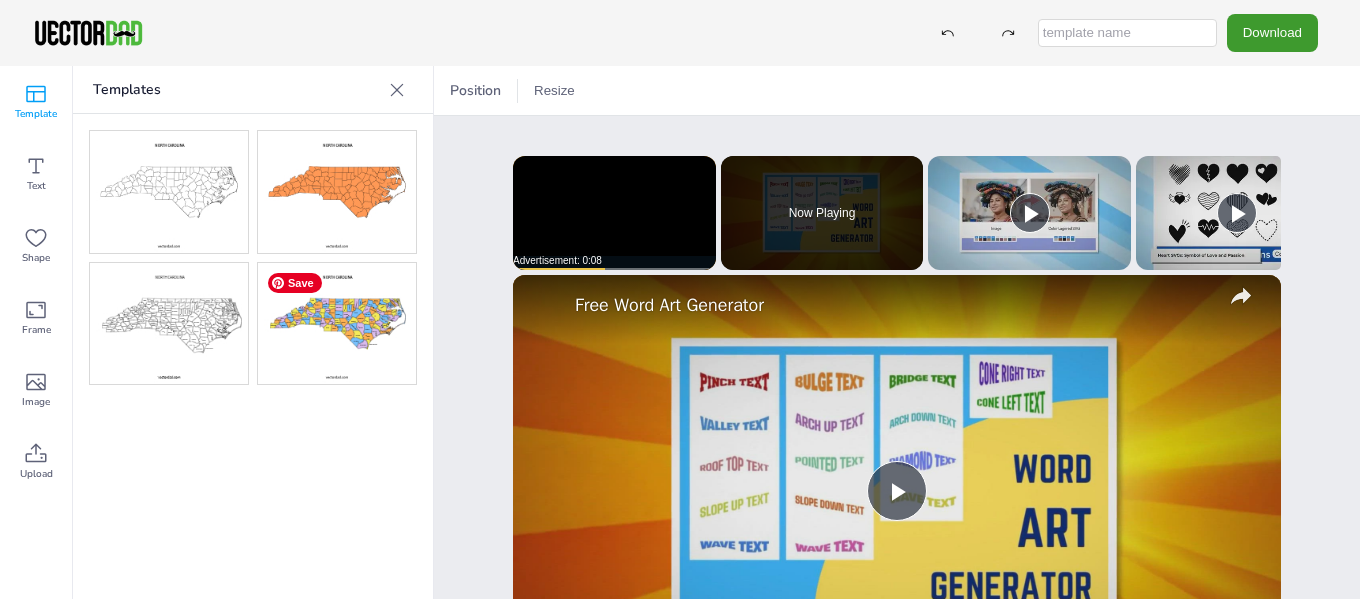 click at bounding box center (337, 324) 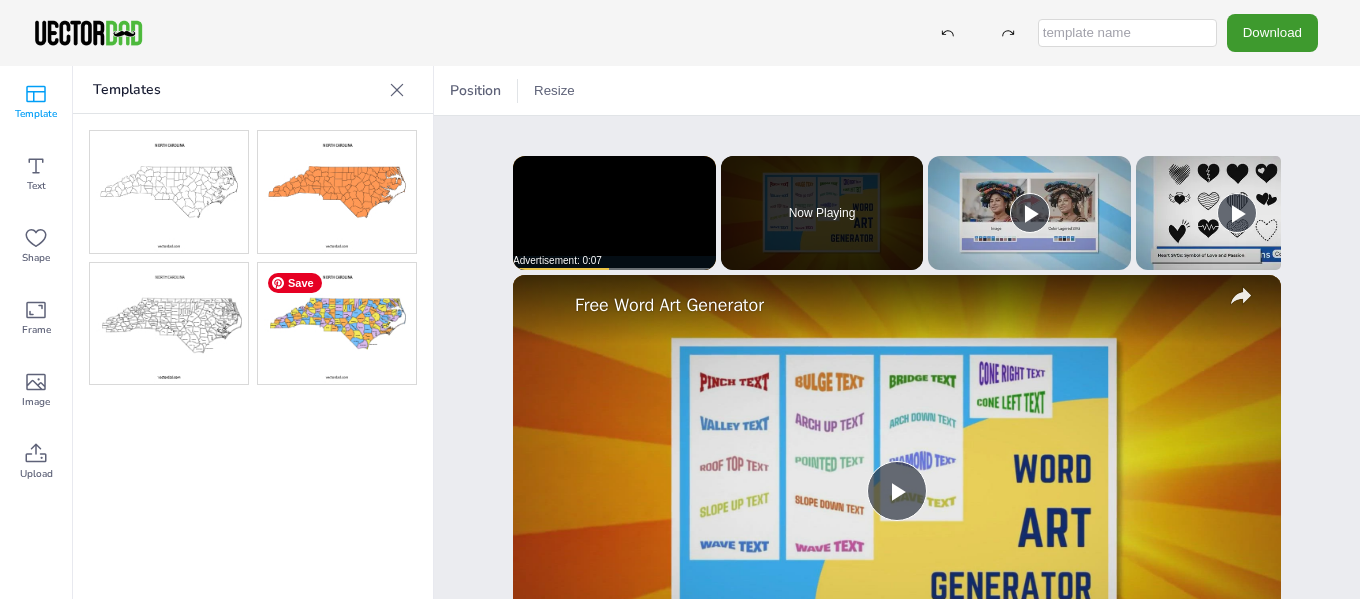 click at bounding box center [337, 324] 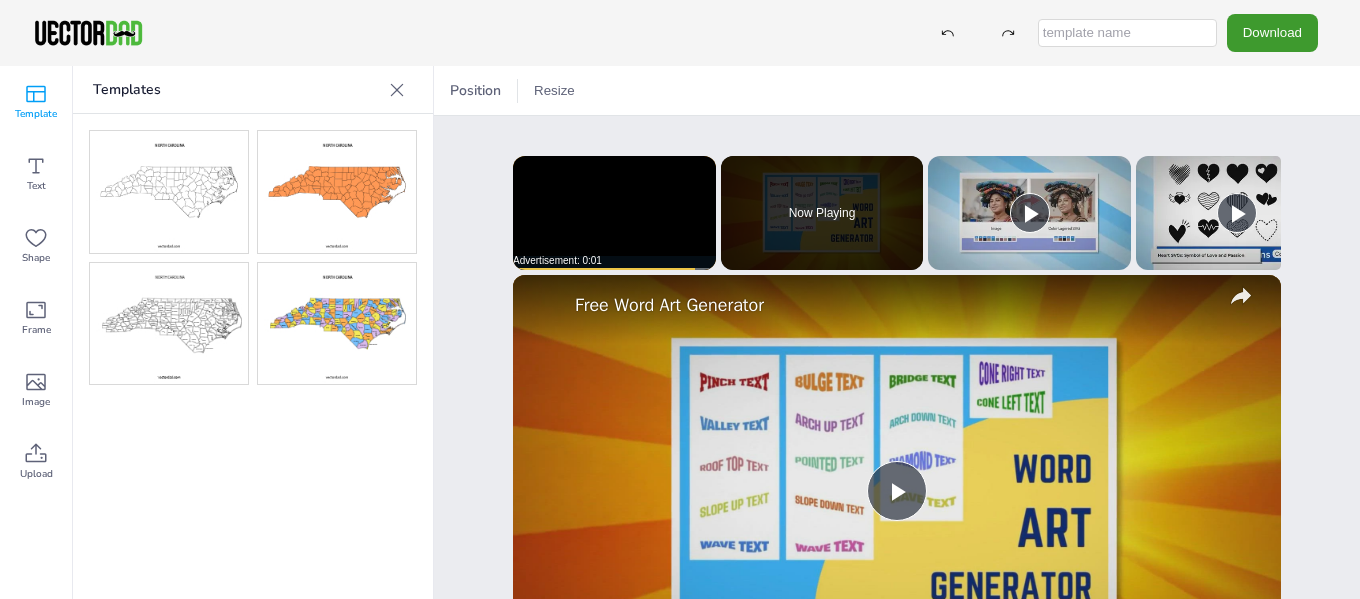 click at bounding box center (1127, 33) 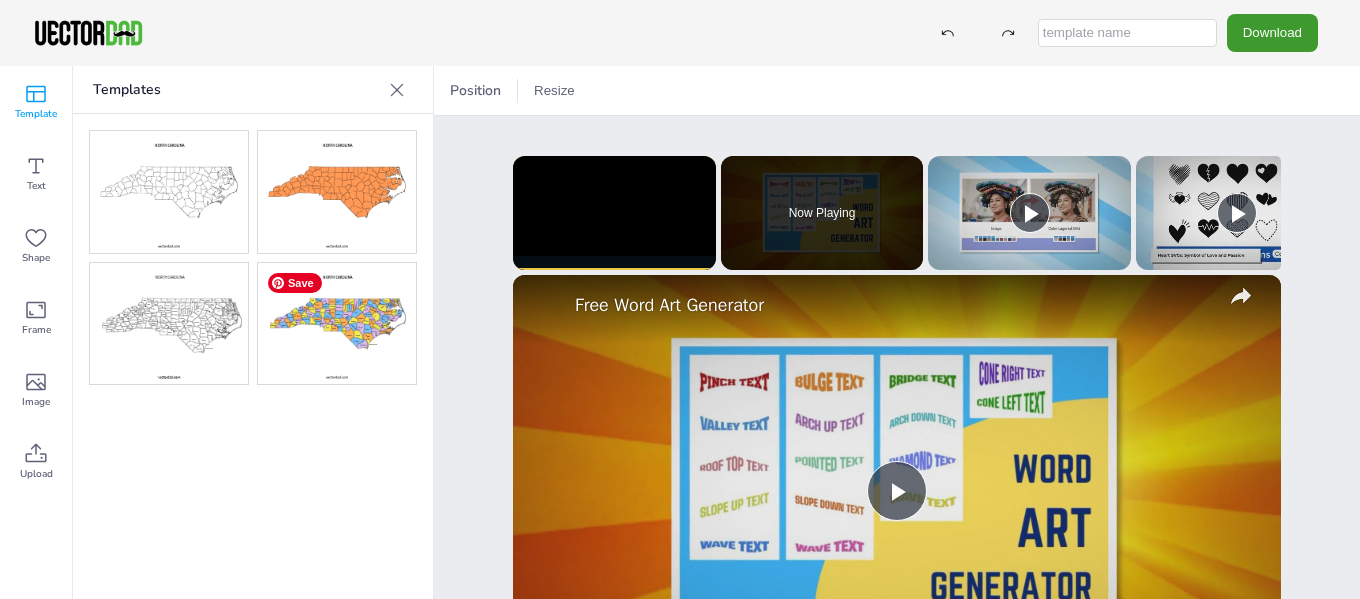 click at bounding box center [337, 324] 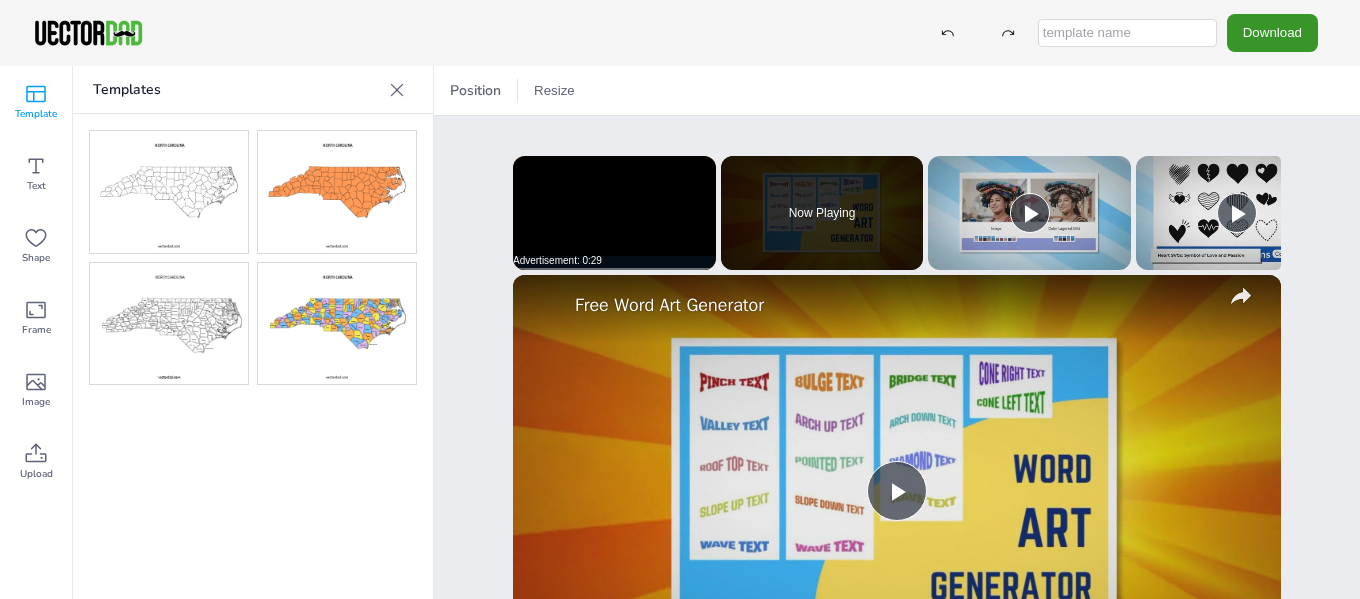 click on "Download" at bounding box center (1272, 32) 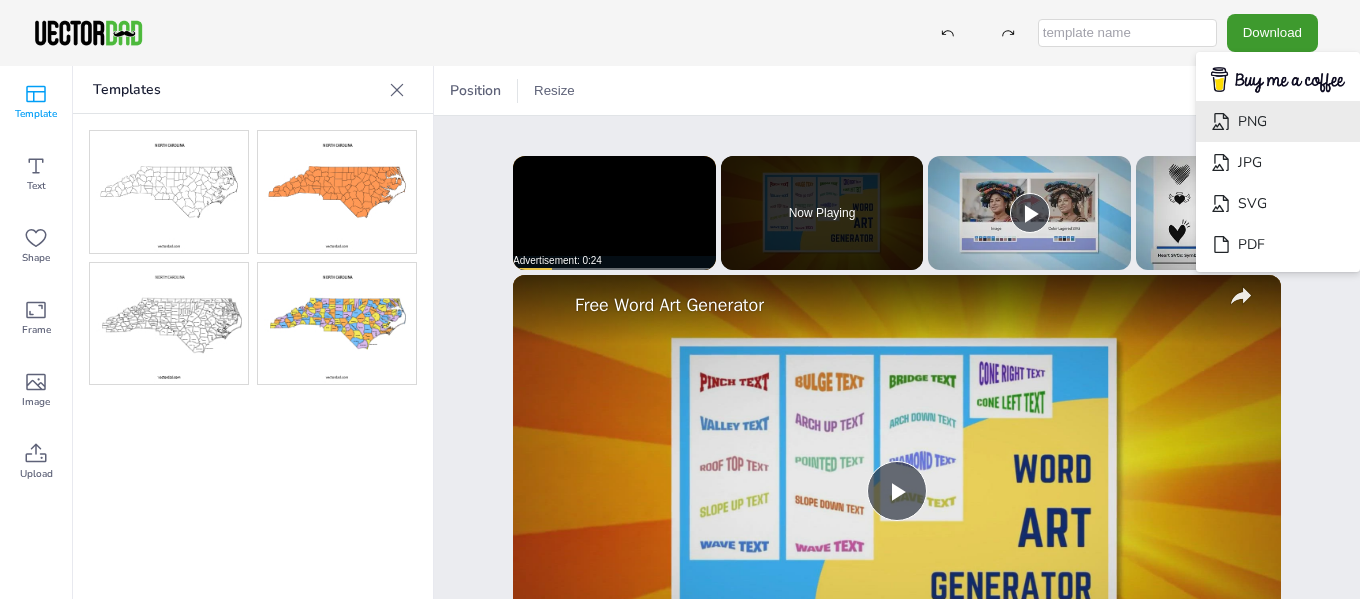 click 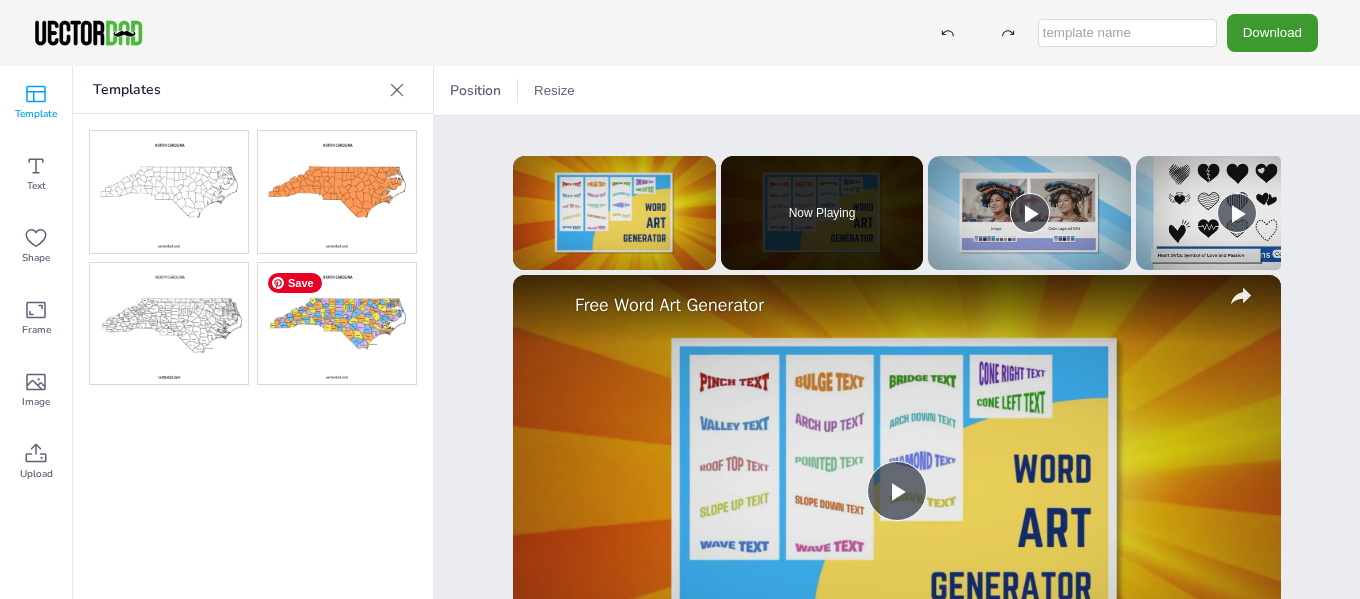 click at bounding box center (337, 324) 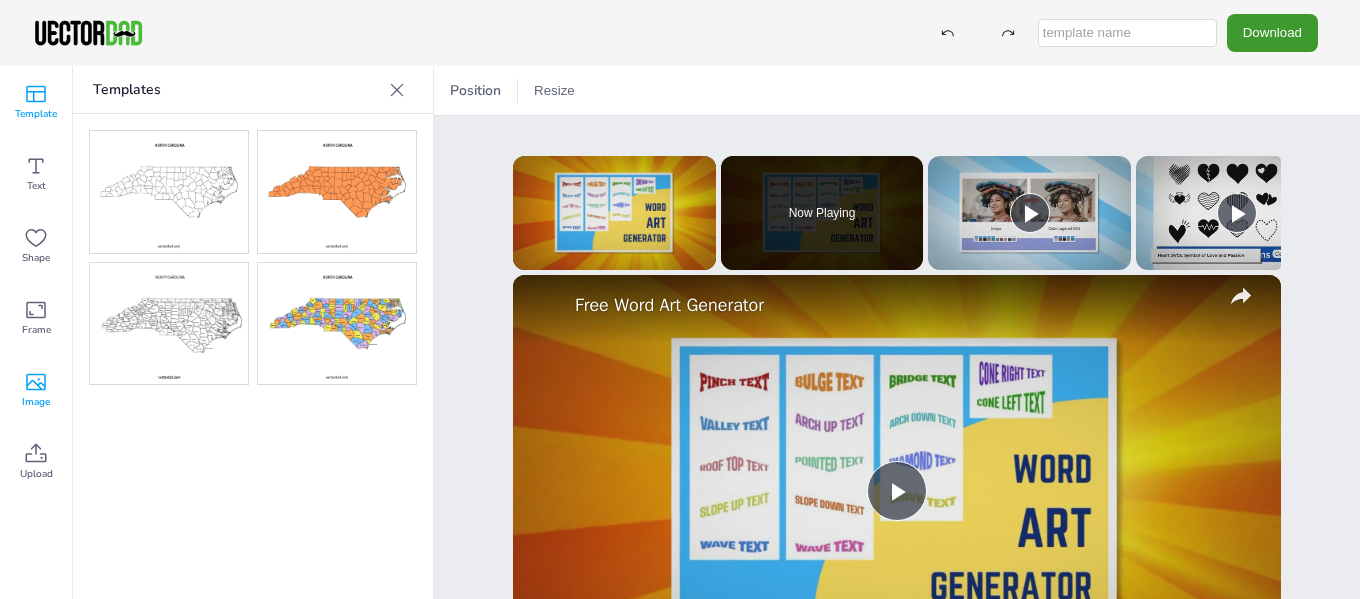 click 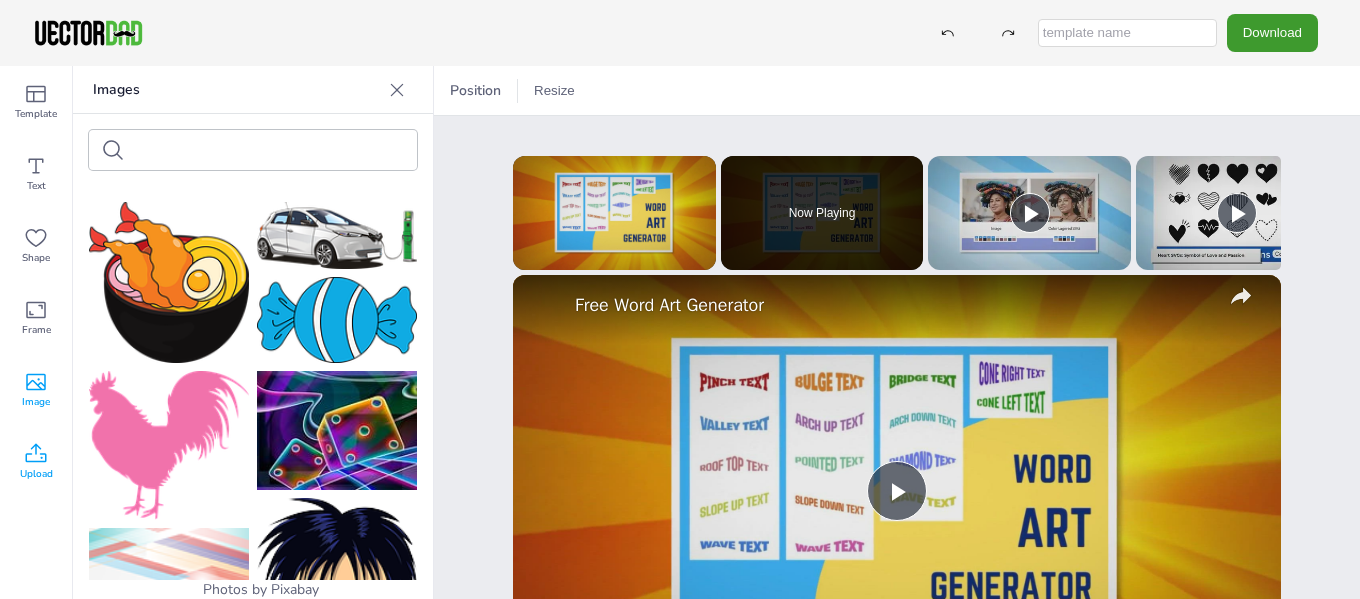 click 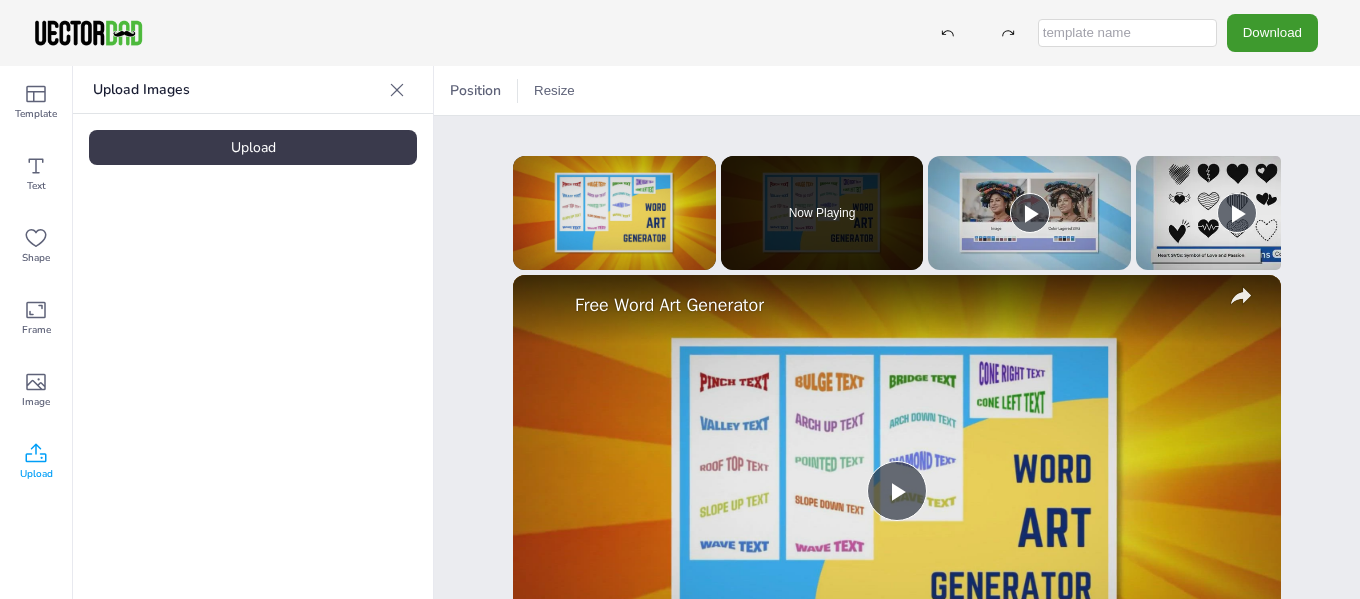 click on "Upload" at bounding box center (253, 147) 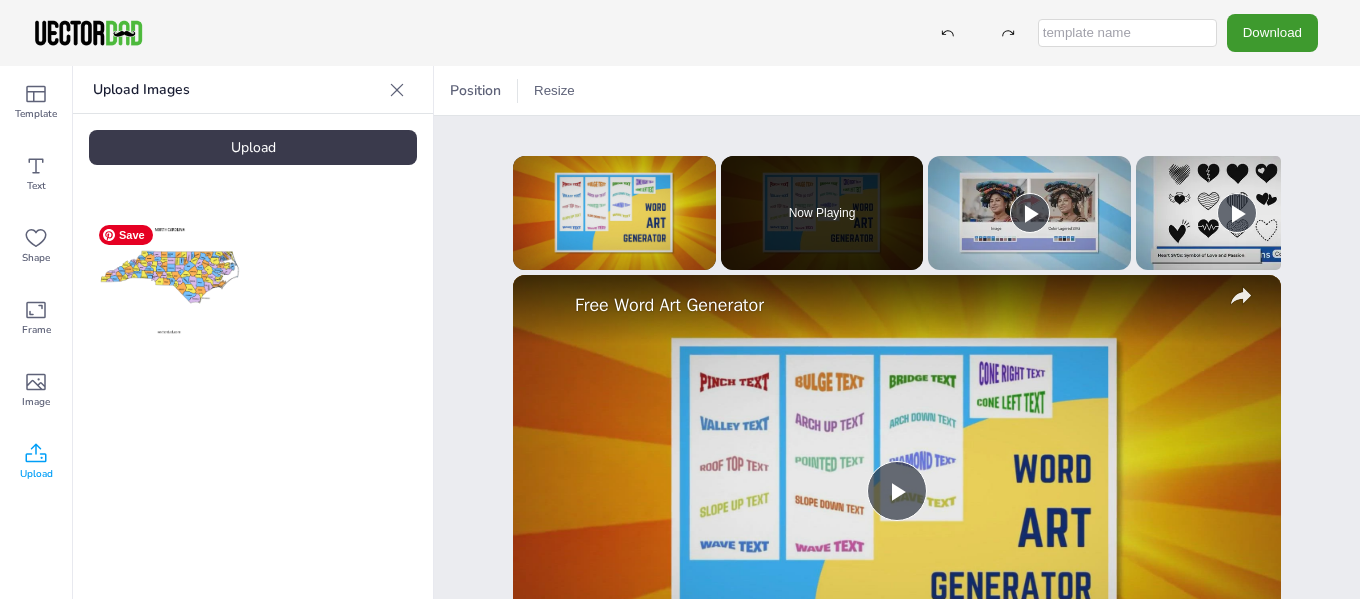 click at bounding box center (169, 277) 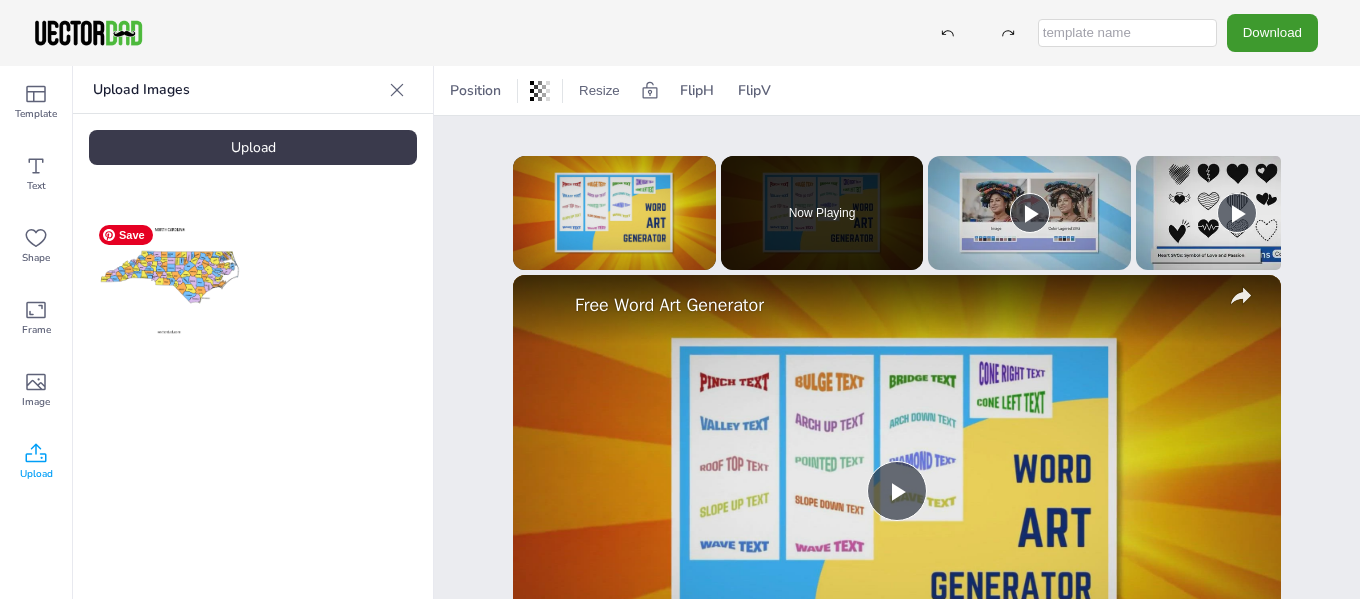 click at bounding box center (169, 277) 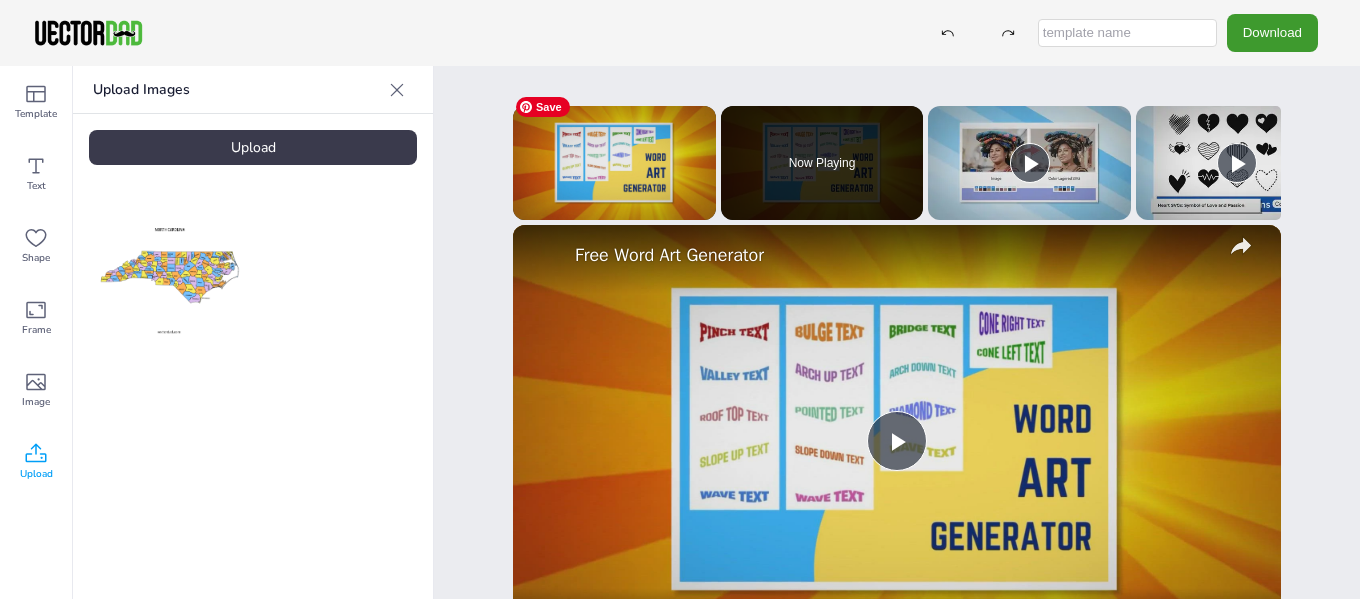 scroll, scrollTop: 0, scrollLeft: 0, axis: both 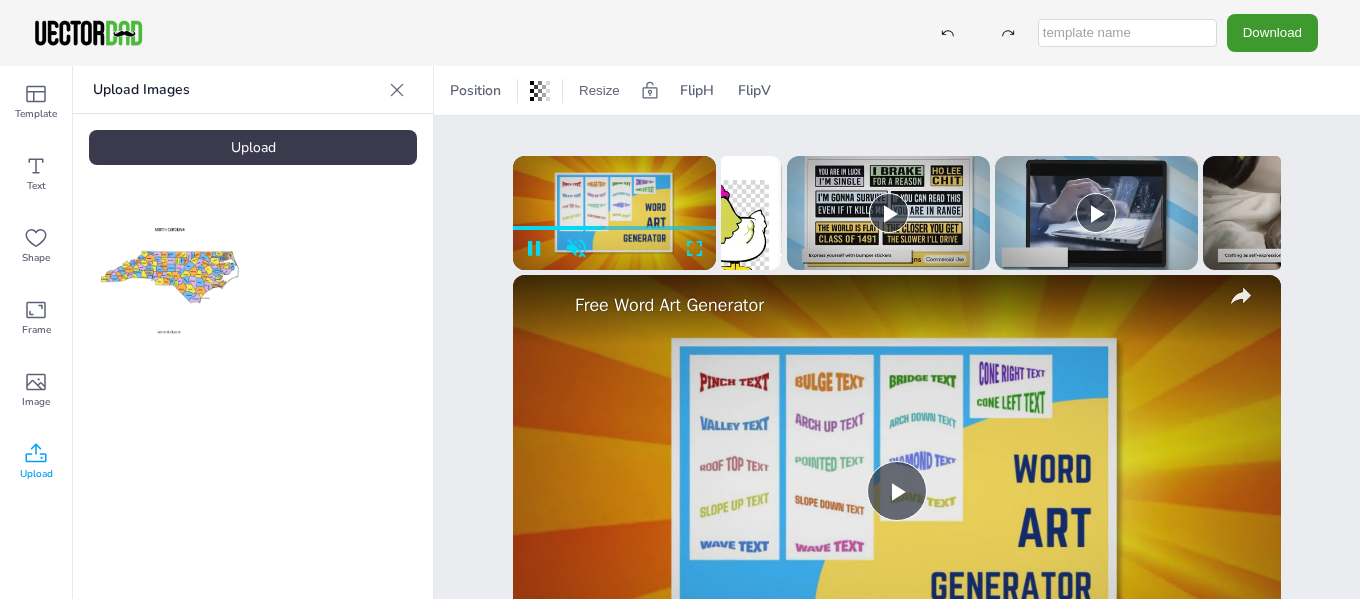 click on "Position Resize FlipH FlipV [STATE] vectordad.com x Please enable JavaScript Video Player is loading. Play Video Pause Unmute 0:20 0:43 1x Playback Rate 2x 1.5x 1x , selected 0.5x Captions captions off , selected Watch on Open.Video Auto(360p LQ ) Back 1080p FHD 720p HD Auto(360p LQ ) Settings Share Fullscreen Now Playing Up Next Free Word Art Generator 1:37 Now Playing Up Next Free SVG Converter – Convert JPG or PNG images to SVG files 4:43 Now Playing Up Next Heart SVGs: FREE Printables, Stencils, Silhouette 2:41 Now Playing Up Next Floral SVG: FREE Printables, Stencils, Silhouette 3:12 Now Playing Up Next Groovy Font Generator: FREE Editable Groovy Text Effects 5:59 Now Playing Up Next Creating Graphic Art? Here’s Why You Need to Create Vector Images Free 4:00 Now Playing Up Next Image to Vector SVG Fast and Easy 4:38 Now Playing Up Next Bumper Sticker SVGs 2:50 Now Playing Up Next Design Your Custom Doormat: Free Online Mockup Generator Tutorial 2:40 Now Playing Up Next 1:41 x Play Video Play" at bounding box center [897, 332] 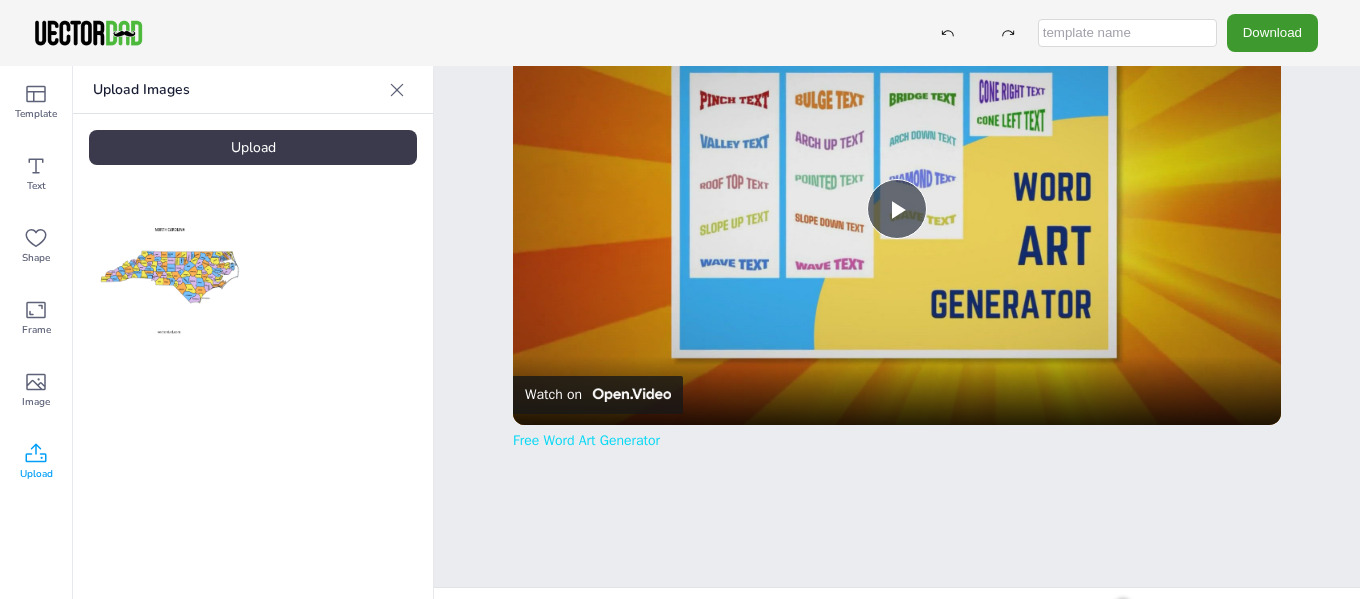 scroll, scrollTop: 310, scrollLeft: 0, axis: vertical 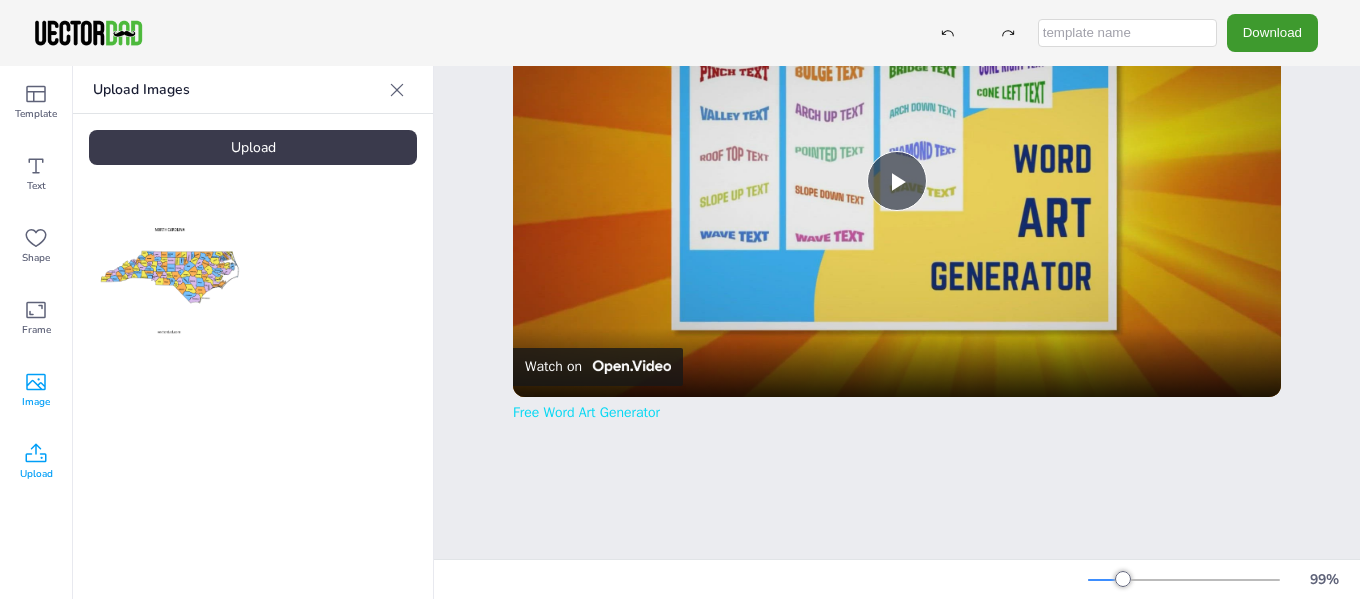 click 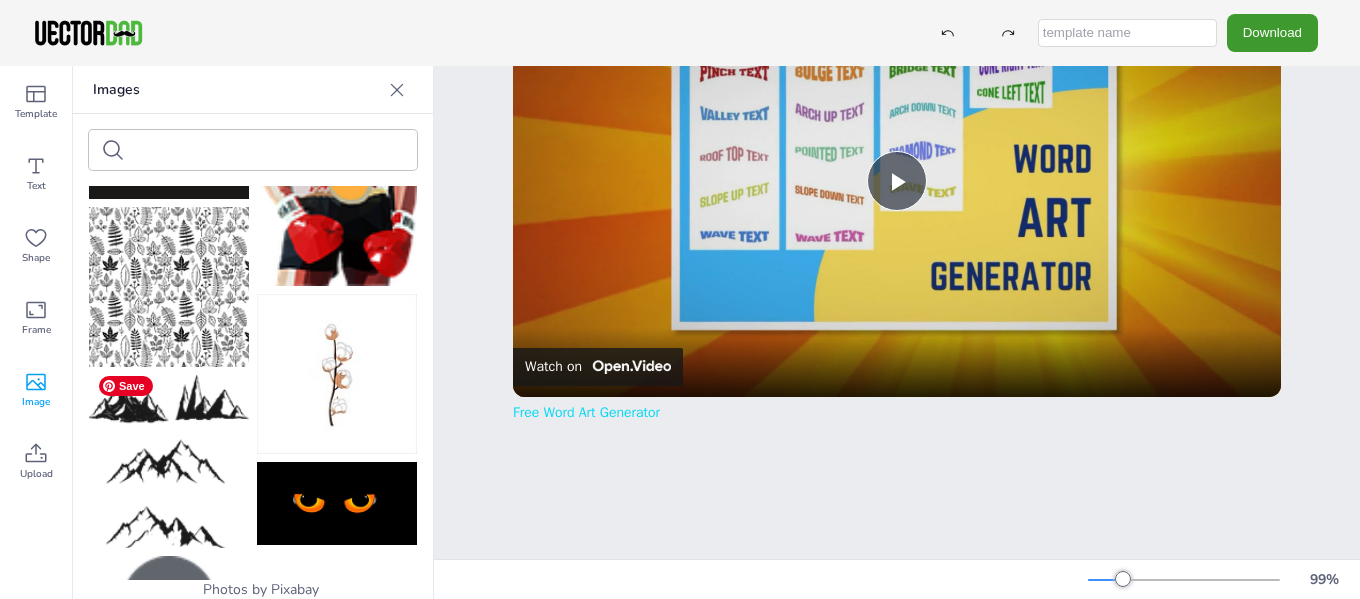 scroll, scrollTop: 2665, scrollLeft: 0, axis: vertical 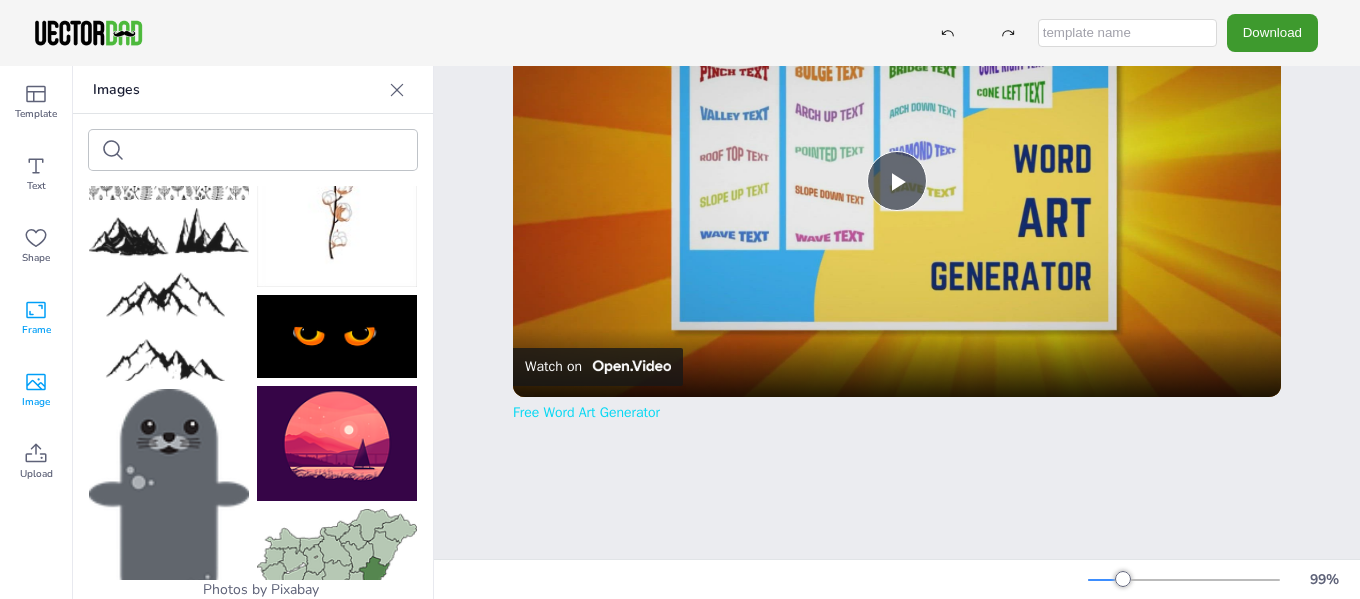 click 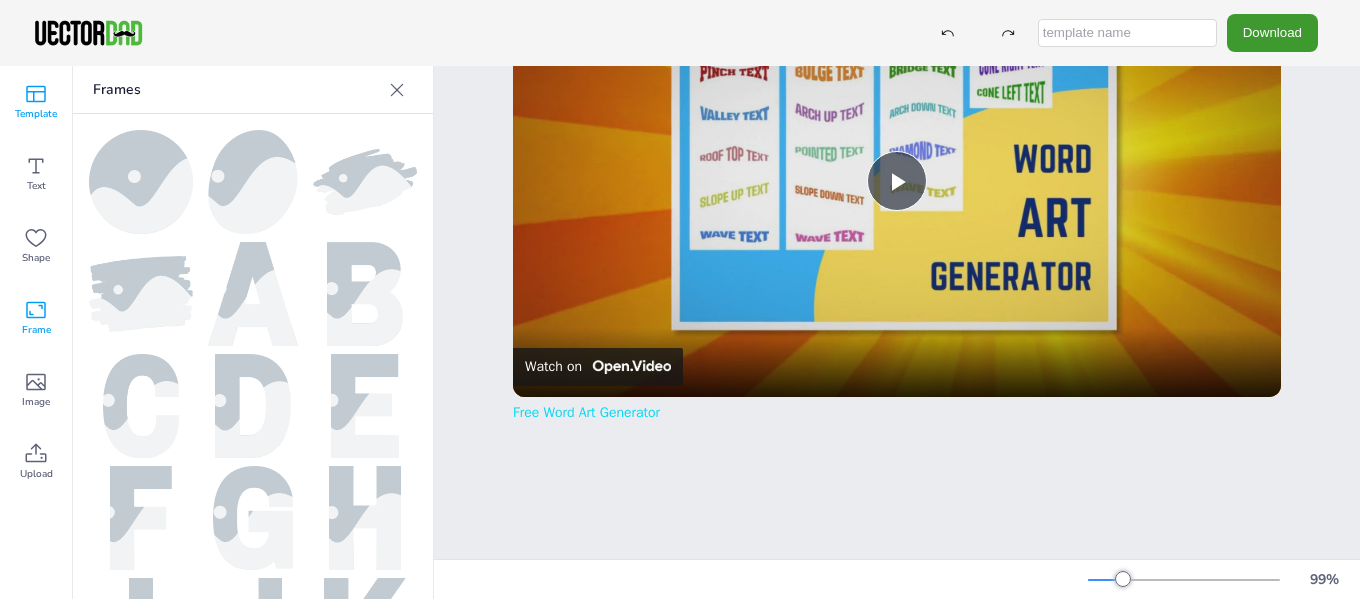 click 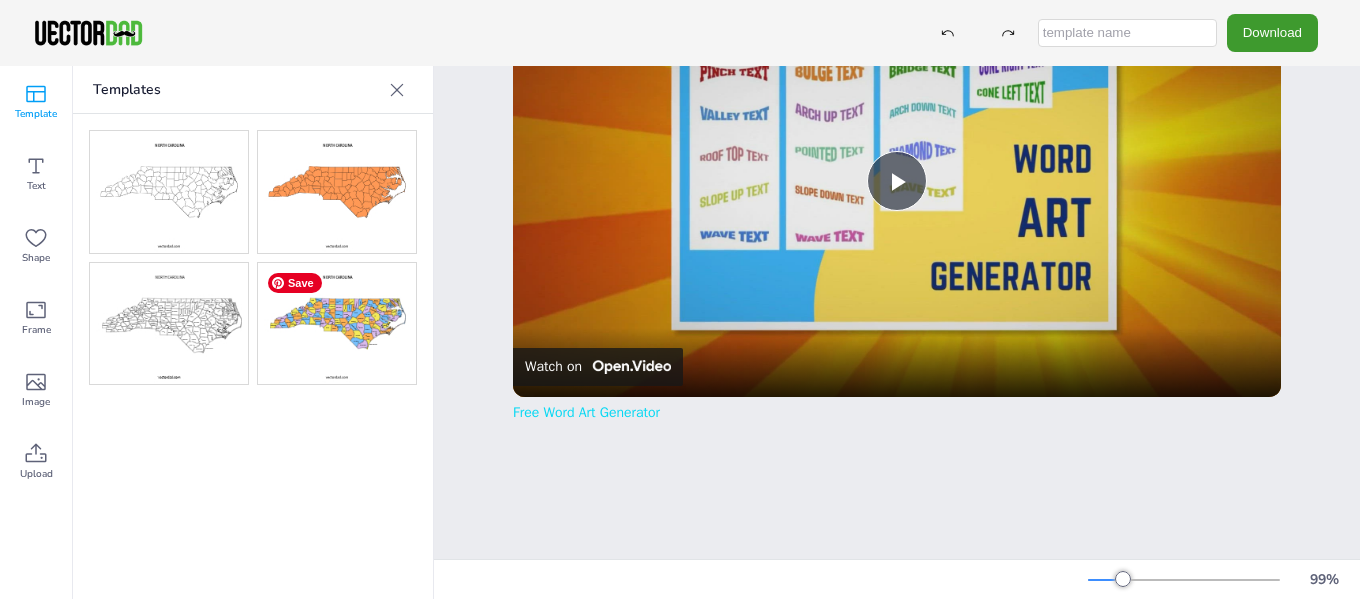 click at bounding box center [337, 324] 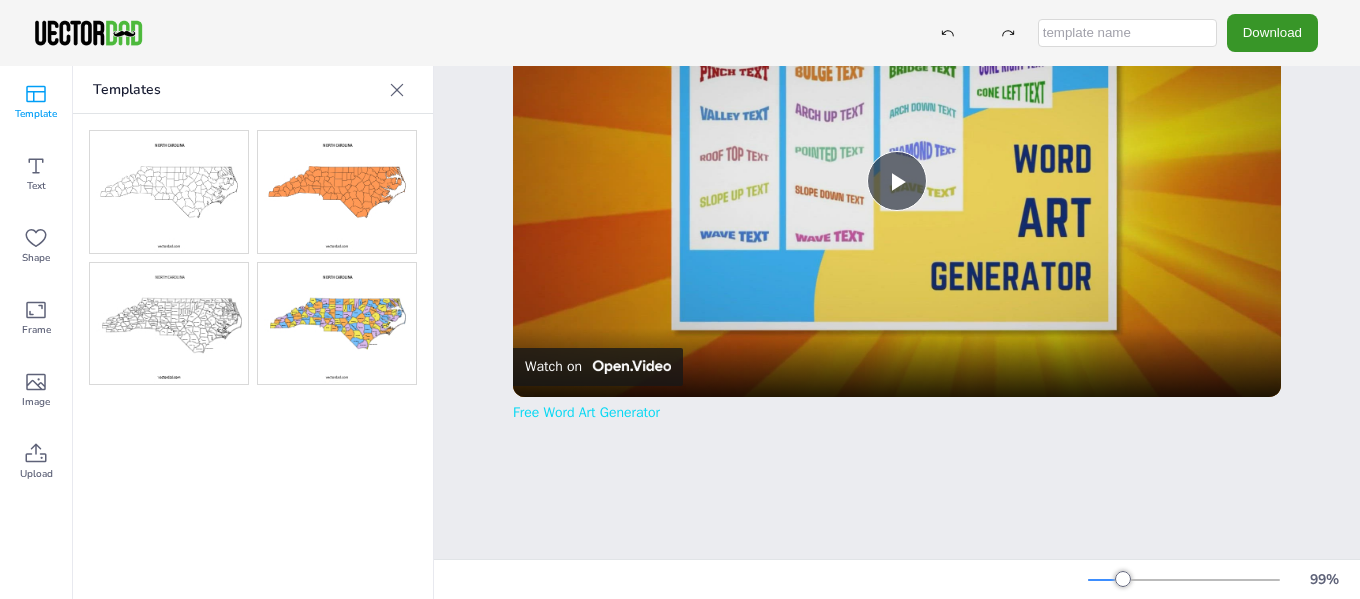 click on "Download" at bounding box center (1272, 32) 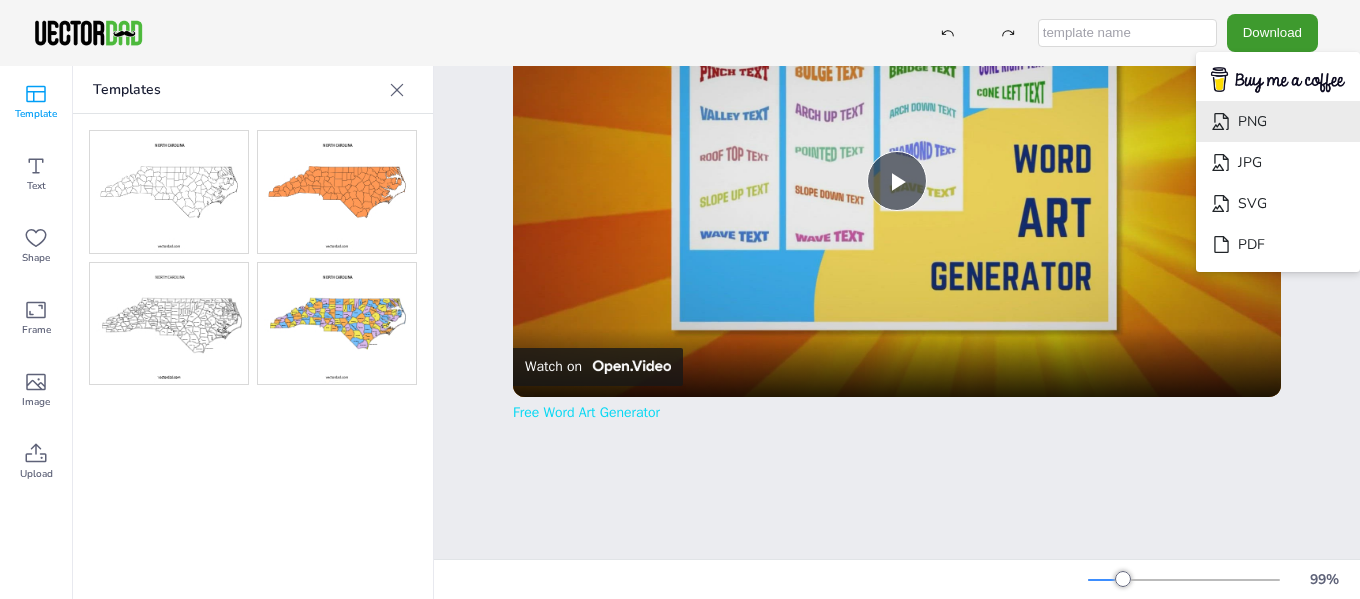 click on "PNG" at bounding box center (1278, 121) 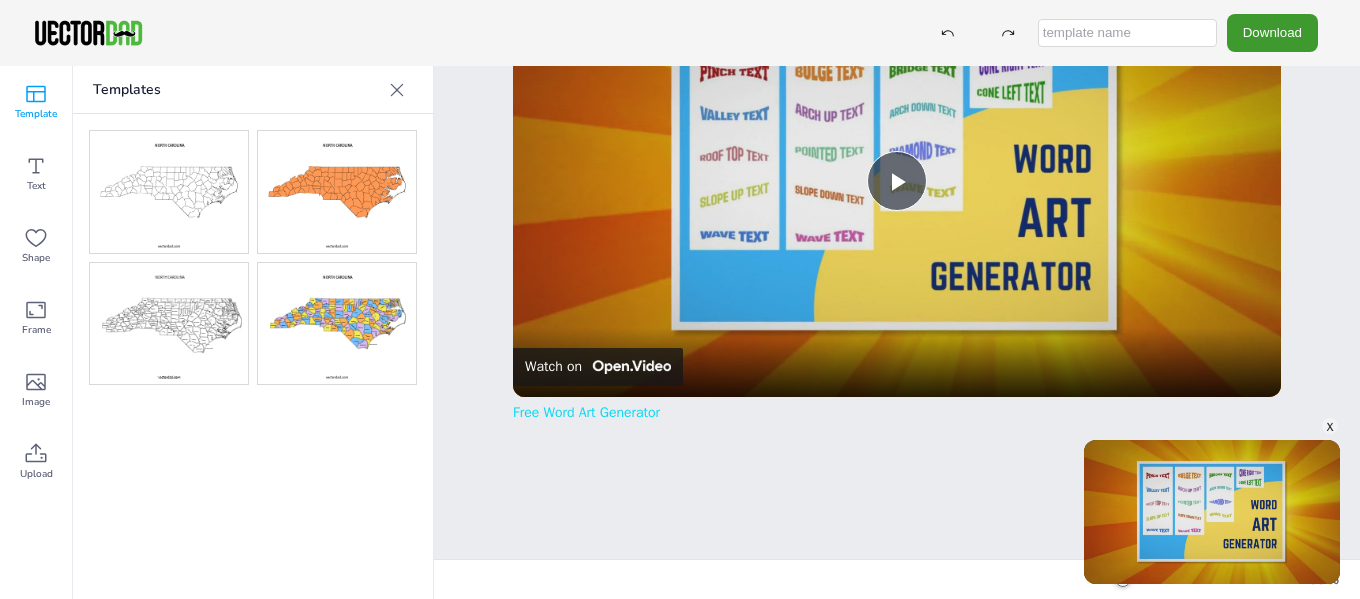 scroll, scrollTop: 0, scrollLeft: 1197, axis: horizontal 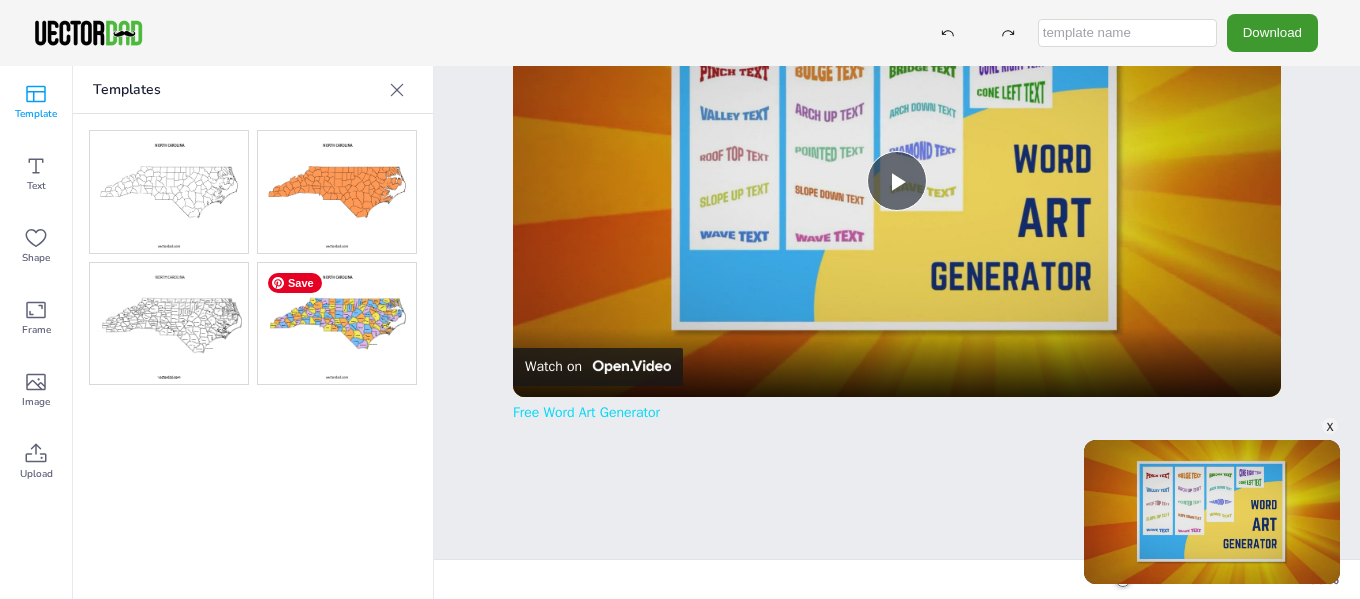 click at bounding box center [337, 324] 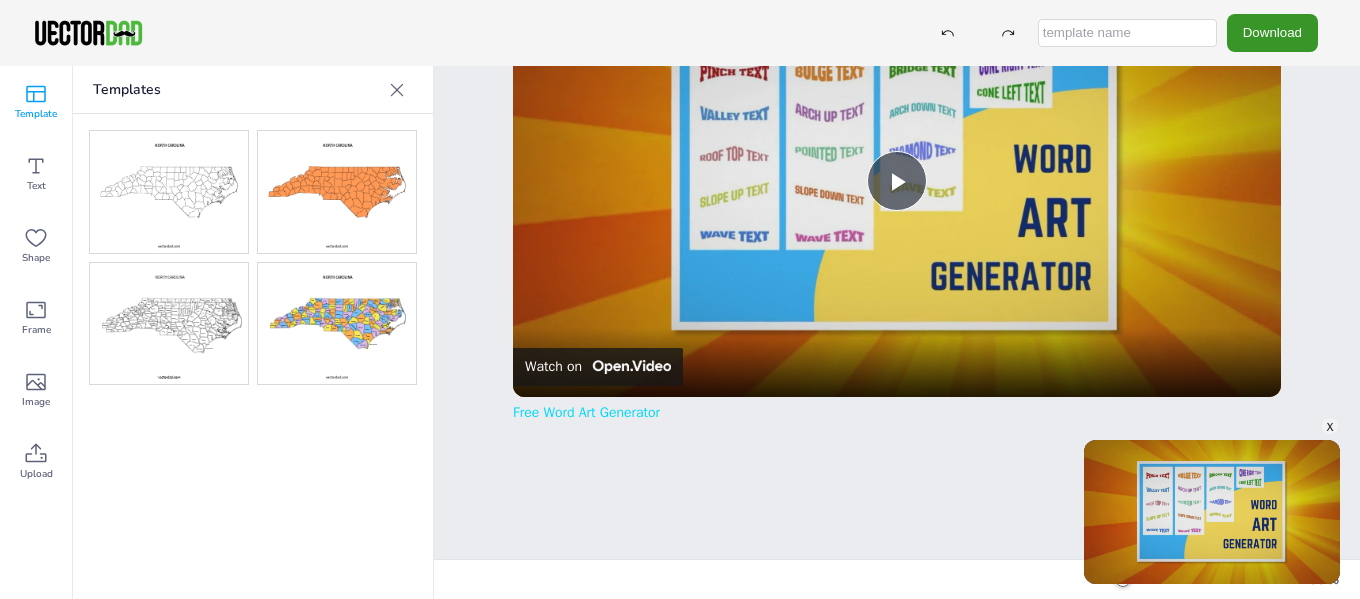 click on "Download" at bounding box center [1272, 32] 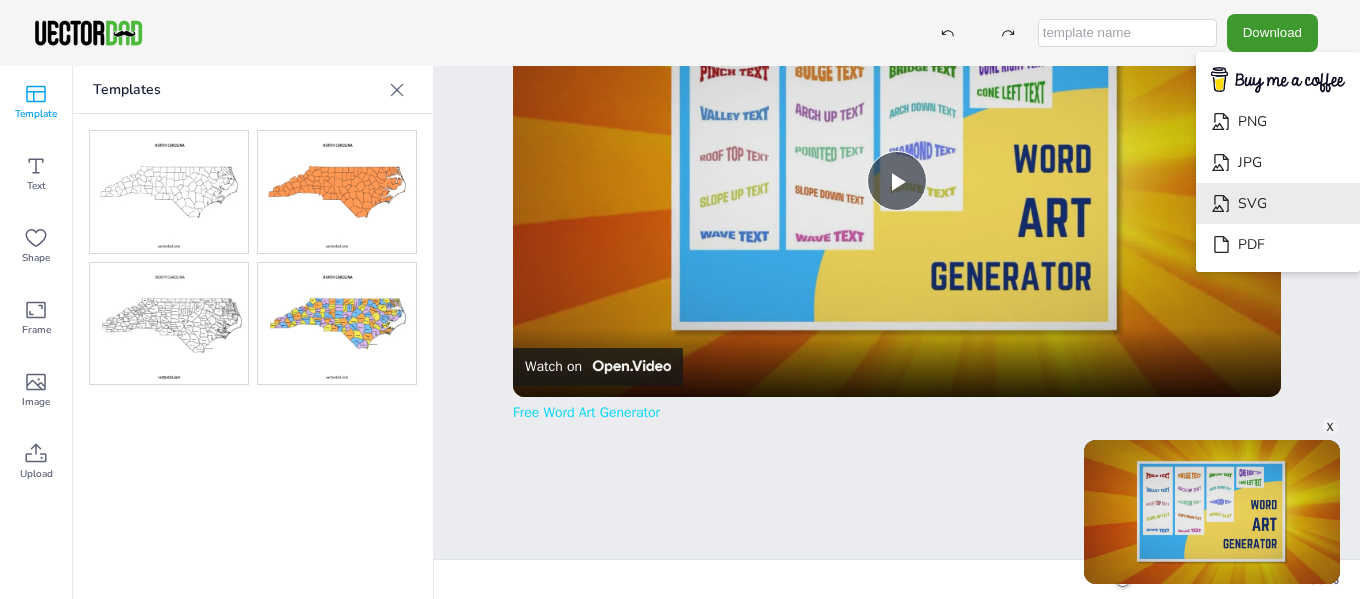 click on "SVG" at bounding box center (1278, 203) 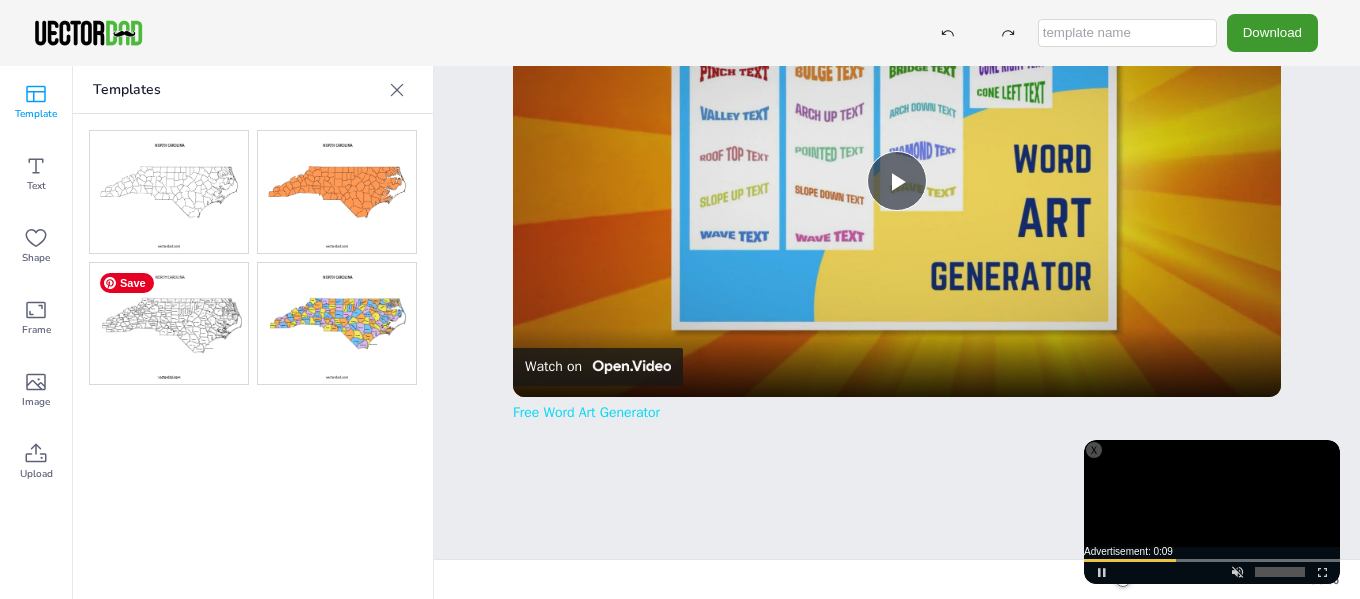 click at bounding box center (169, 324) 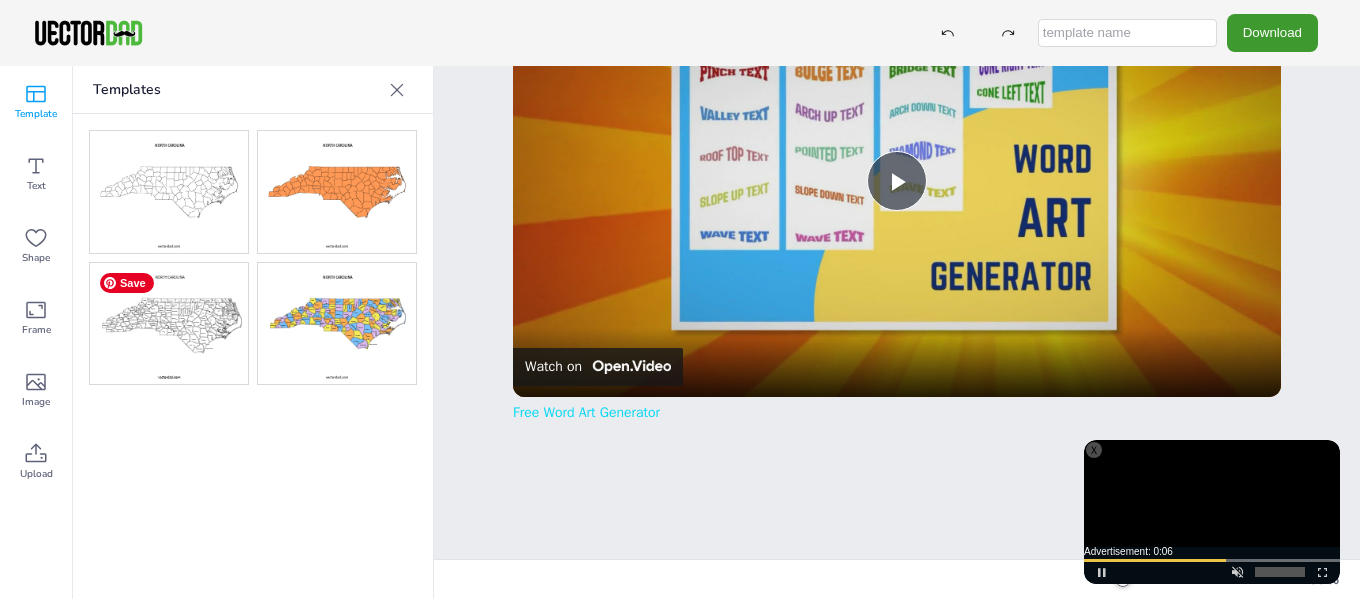 click at bounding box center (169, 324) 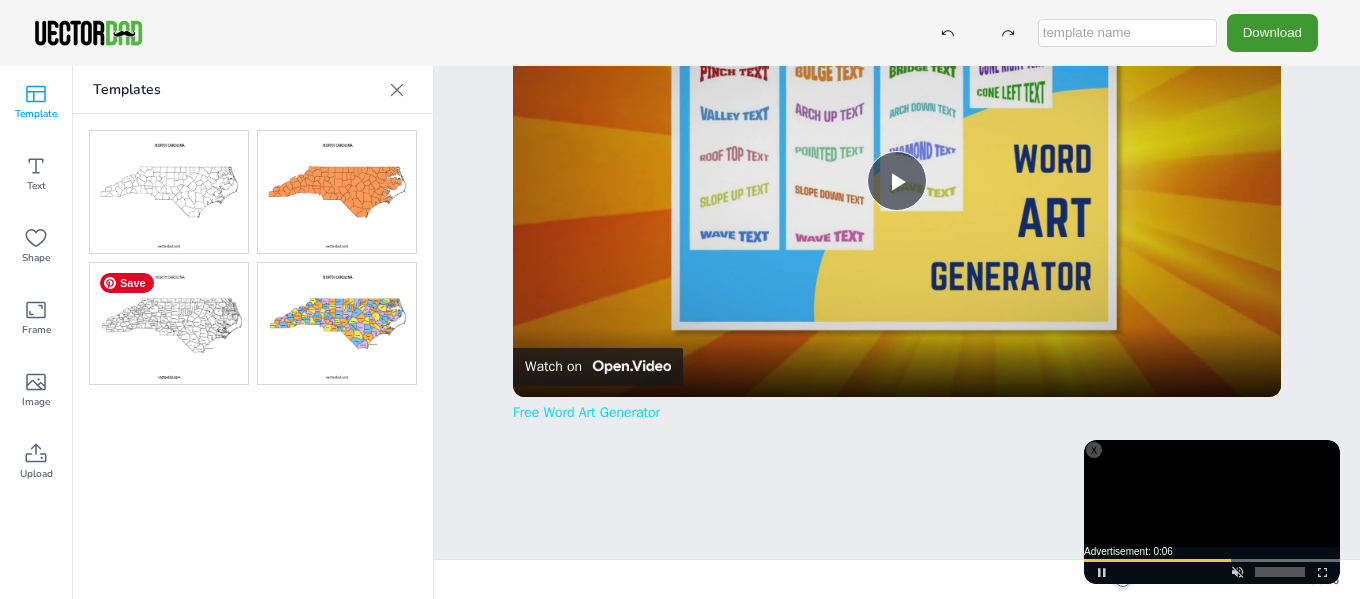 click at bounding box center [169, 324] 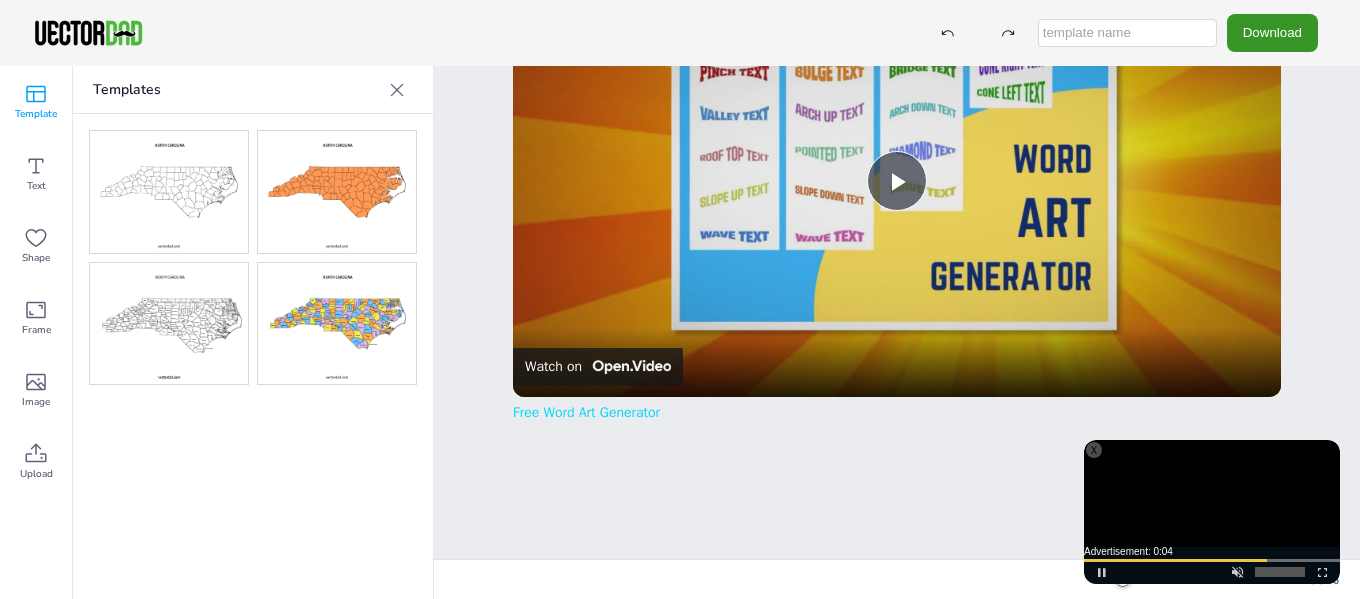 click on "Download" at bounding box center [1272, 32] 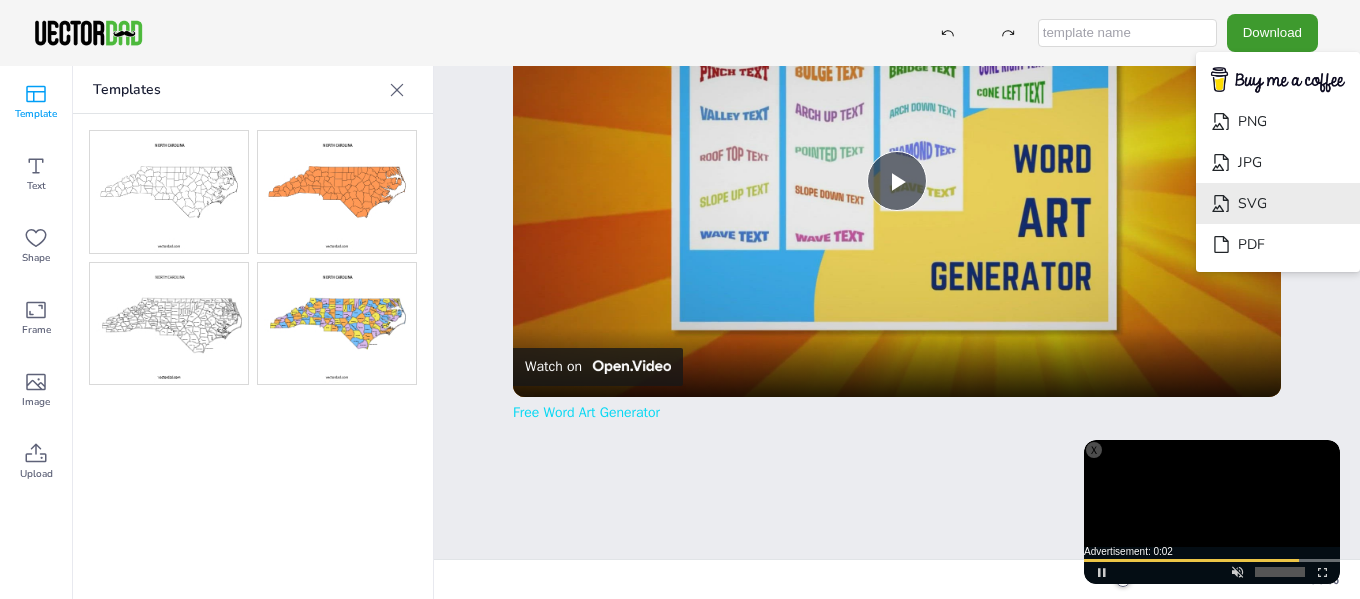 click on "SVG" at bounding box center [1278, 203] 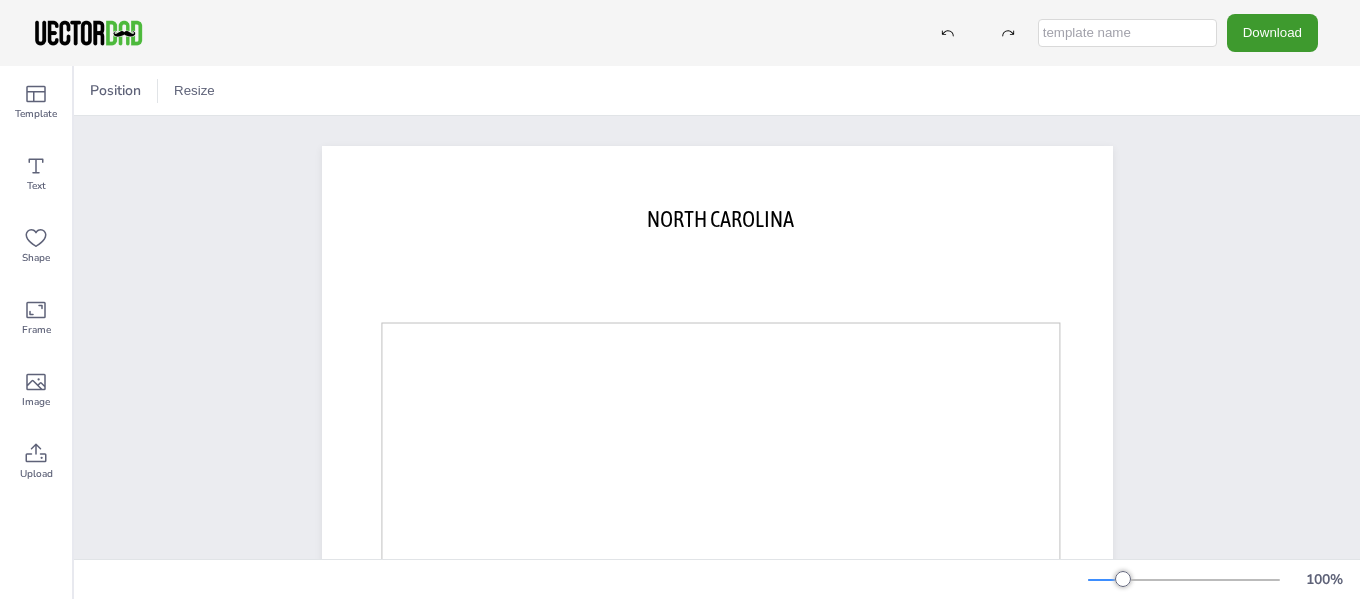 scroll, scrollTop: 0, scrollLeft: 0, axis: both 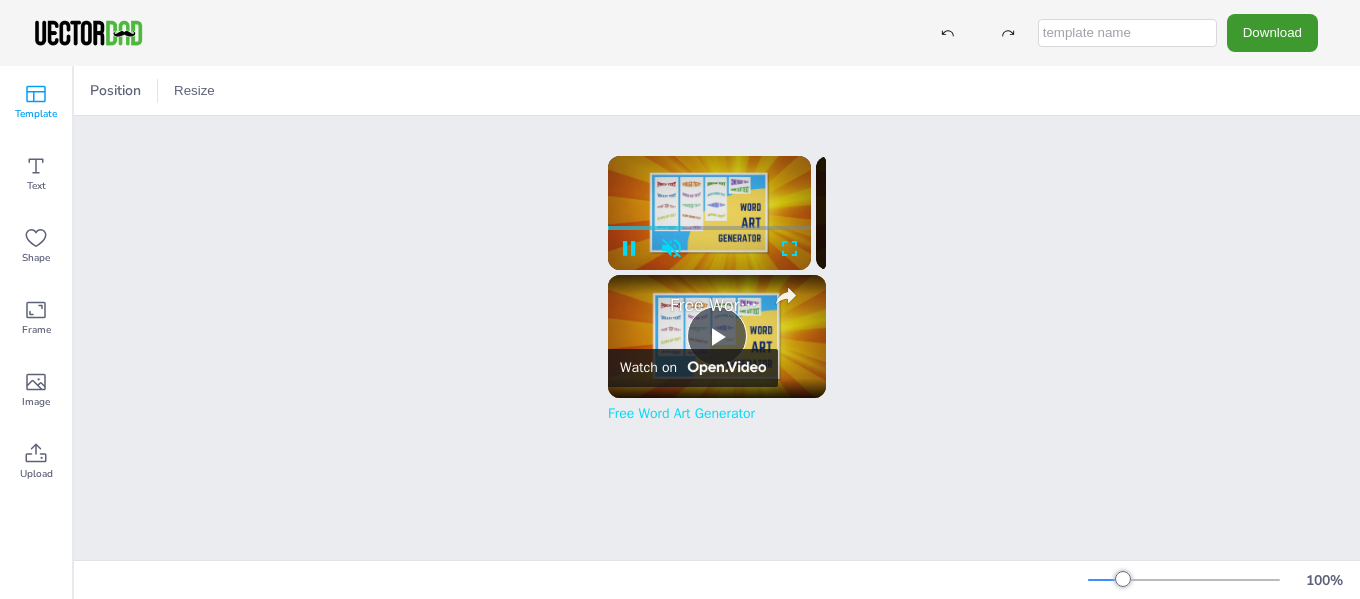 click on "Template" at bounding box center [36, 102] 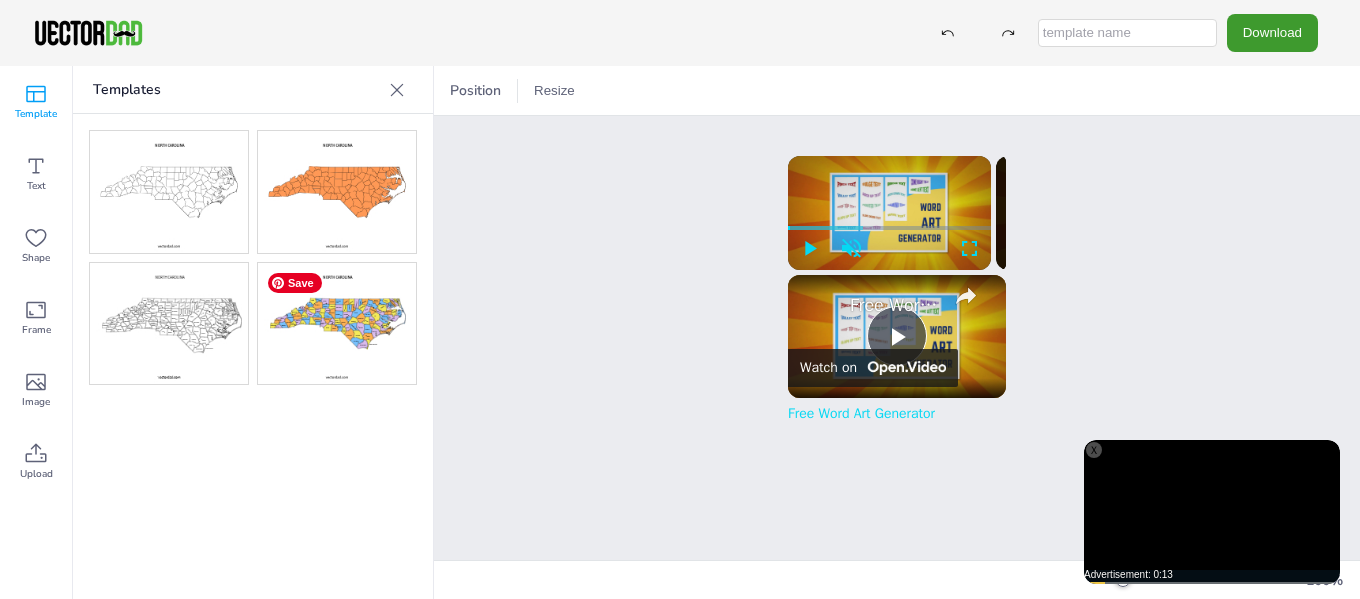click at bounding box center (337, 324) 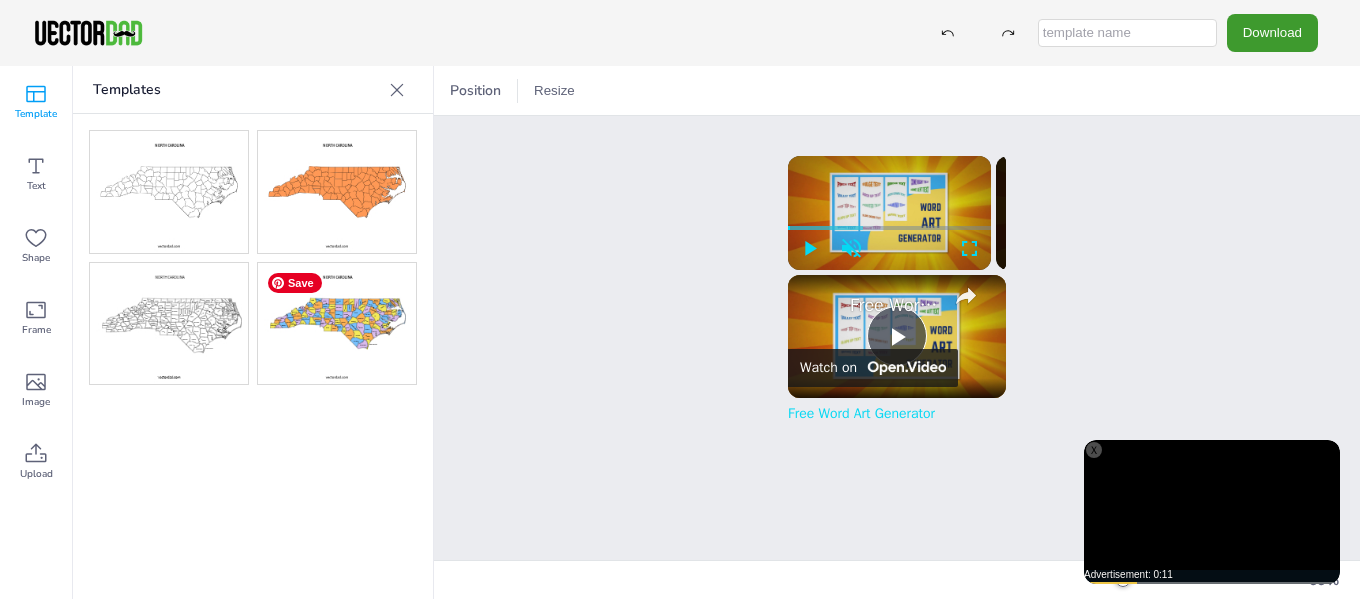 click at bounding box center (337, 324) 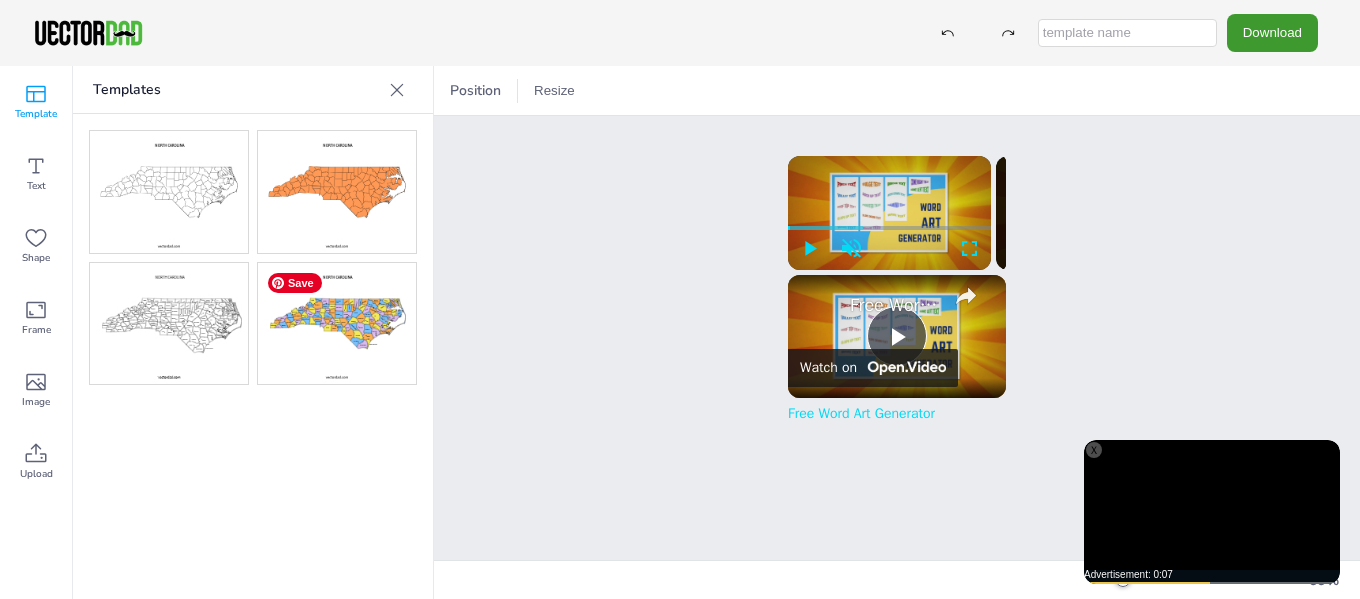 click at bounding box center (337, 324) 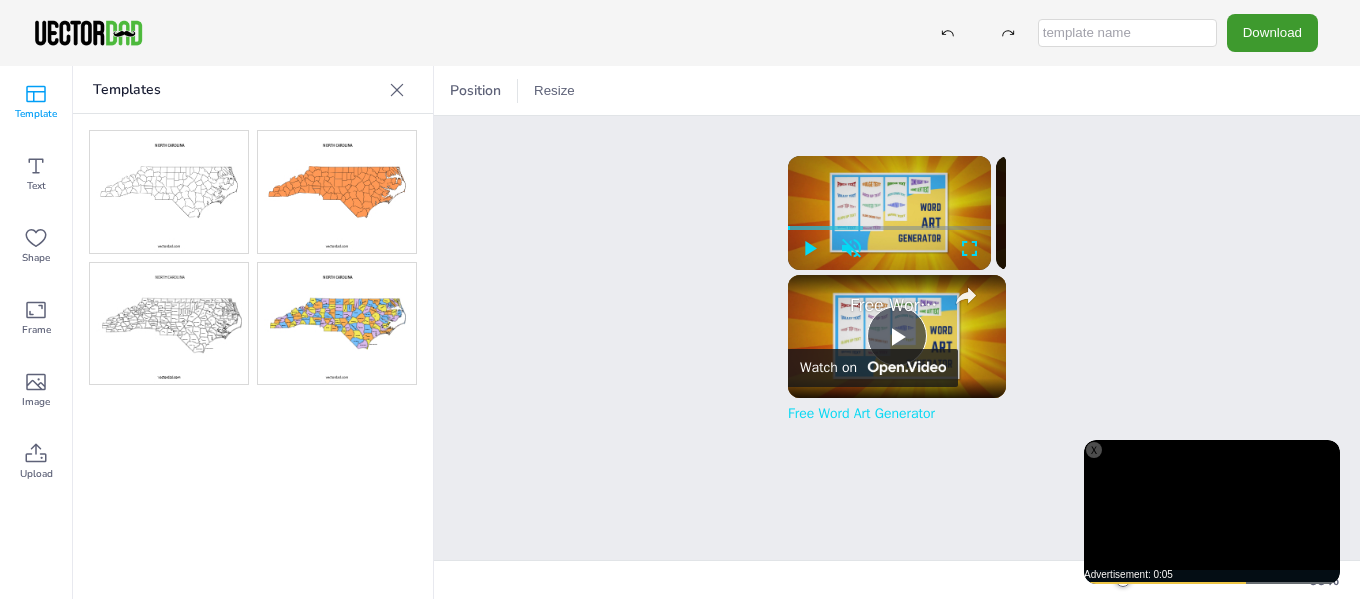click on "Position Resize NORTH CAROLINA vectordad.com x Please enable JavaScript Video Player is loading. Play Video Play Unmute 0:00 1x Playback Rate 2x 1.5x 1x , selected 0.5x Captions captions off , selected Watch on Open.Video Auto(360p LQ ) Back 1080p FHD 720p HD Auto(360p LQ ) Settings Share Fullscreen Now Playing Up Next Free Word Art Generator 1:37 Now Playing Up Next Free SVG Converter – Convert JPG or PNG images to SVG files 4:43 Now Playing Up Next Heart SVGs: FREE Printables, Stencils, Silhouette 2:41 Now Playing Up Next Groovy Font Generator: FREE Editable Groovy Text Effects 5:59 Now Playing Up Next Floral SVG: FREE Printables, Stencils, Silhouette 3:12 Now Playing Up Next Creating Graphic Art? Here’s Why You Need to Create Vector Images Free 4:00 Now Playing Up Next Bumper Sticker SVGs 2:50 Now Playing Up Next Image to Vector SVG Fast and Easy 4:38 Now Playing Up Next Design Your Custom Doormat: Free Online Mockup Generator Tutorial 2:40 Now Playing Up Next 1:41 x Please enable JavaScript Play Video" at bounding box center [897, 332] 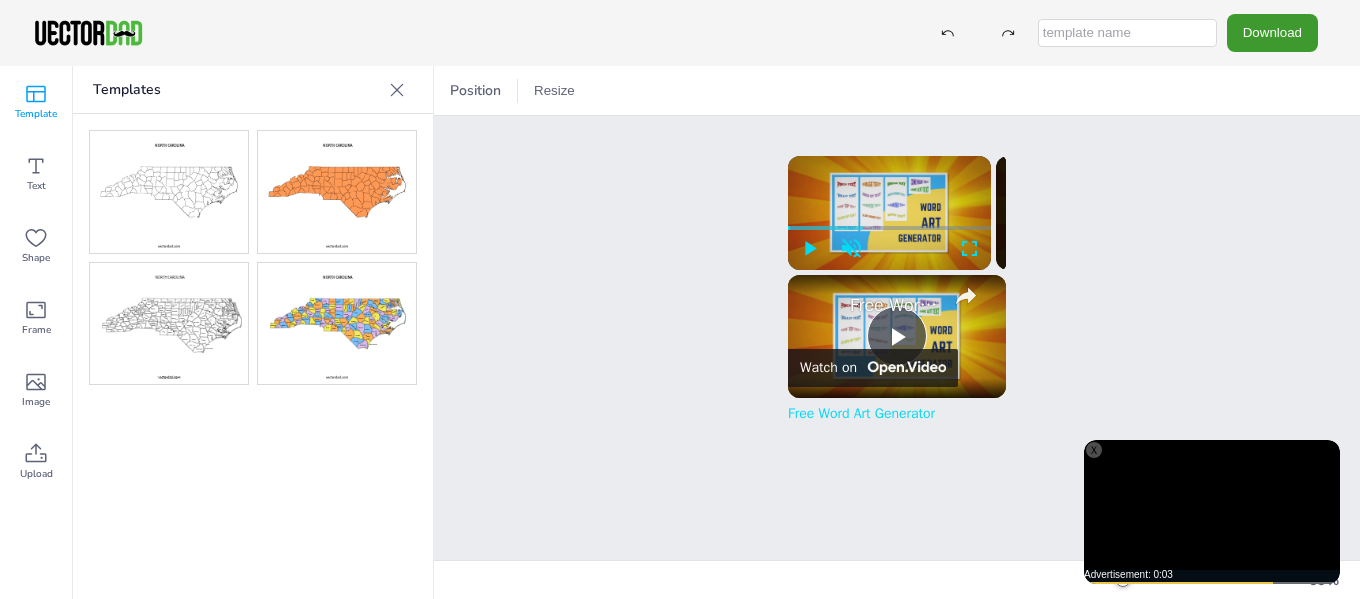 click 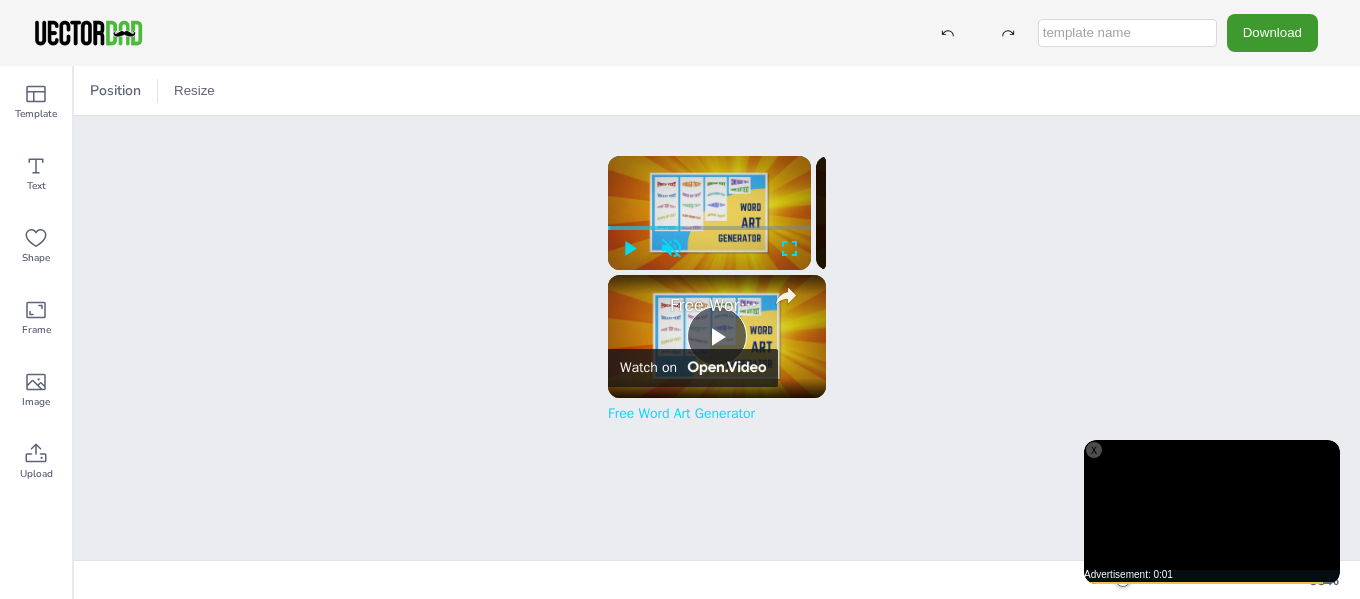 scroll, scrollTop: 1, scrollLeft: 0, axis: vertical 